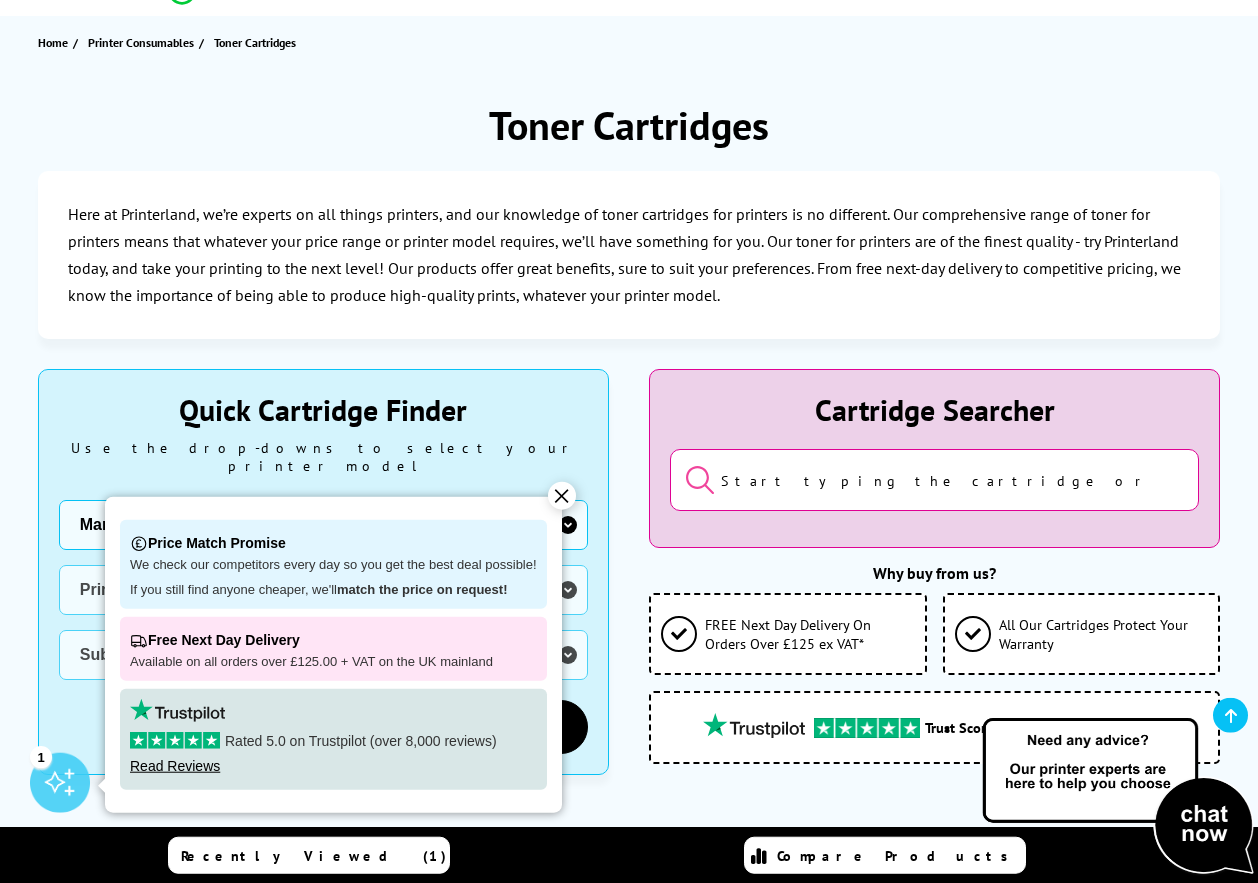 scroll, scrollTop: 204, scrollLeft: 0, axis: vertical 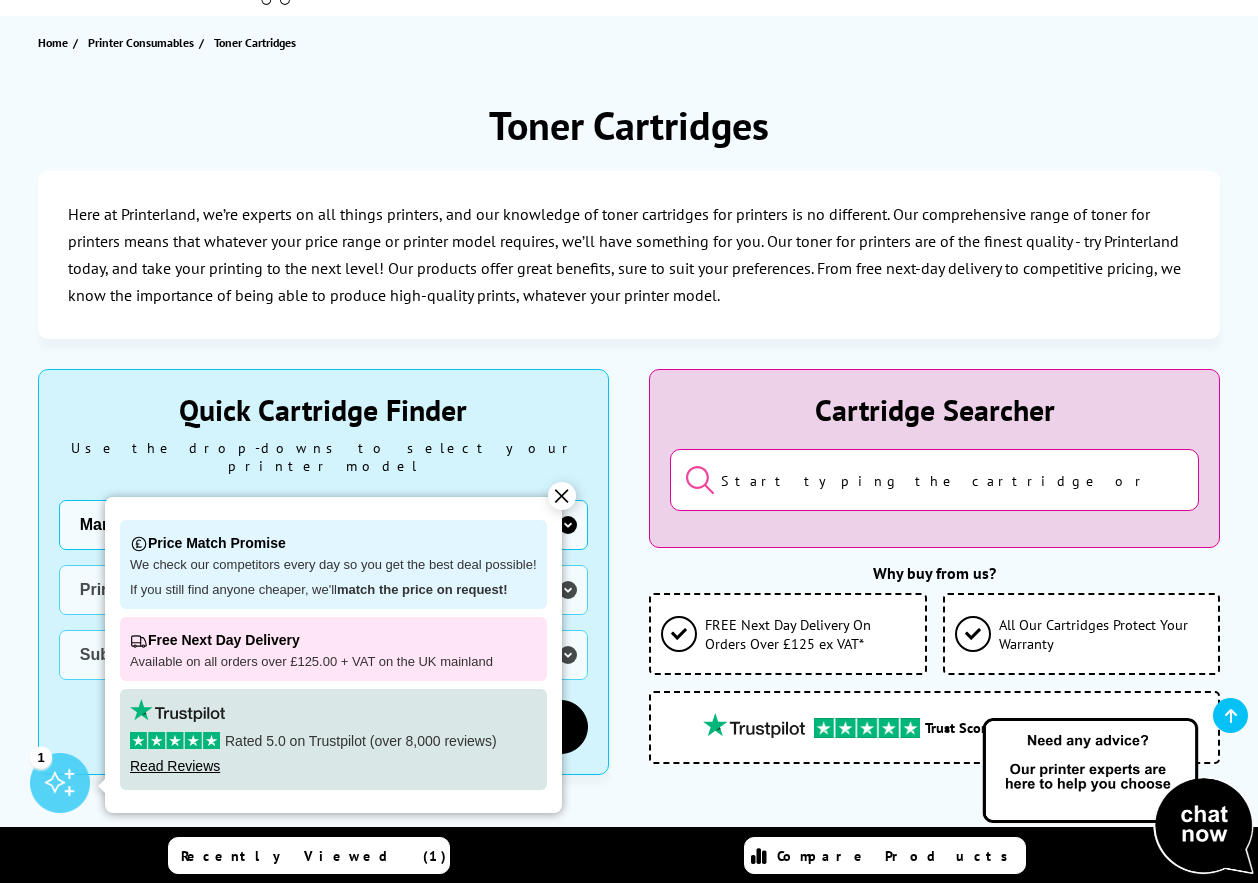 click on "Quick Cartridge Finder
Use the drop-downs to select your printer model
Manufacturer
Brother
Canon
Cubify
Dell
Dymo
Epson
HP
Kodak
Konica Minolta
Kyocera
Lexmark
OKI
Panasonic
Pantum
Pitney Bowes
Ricoh
Sagem
Samsung
Sharp
Tally
Xerox
Zebra
Printer Series
Sub Type
Printer Model" at bounding box center [629, 572] 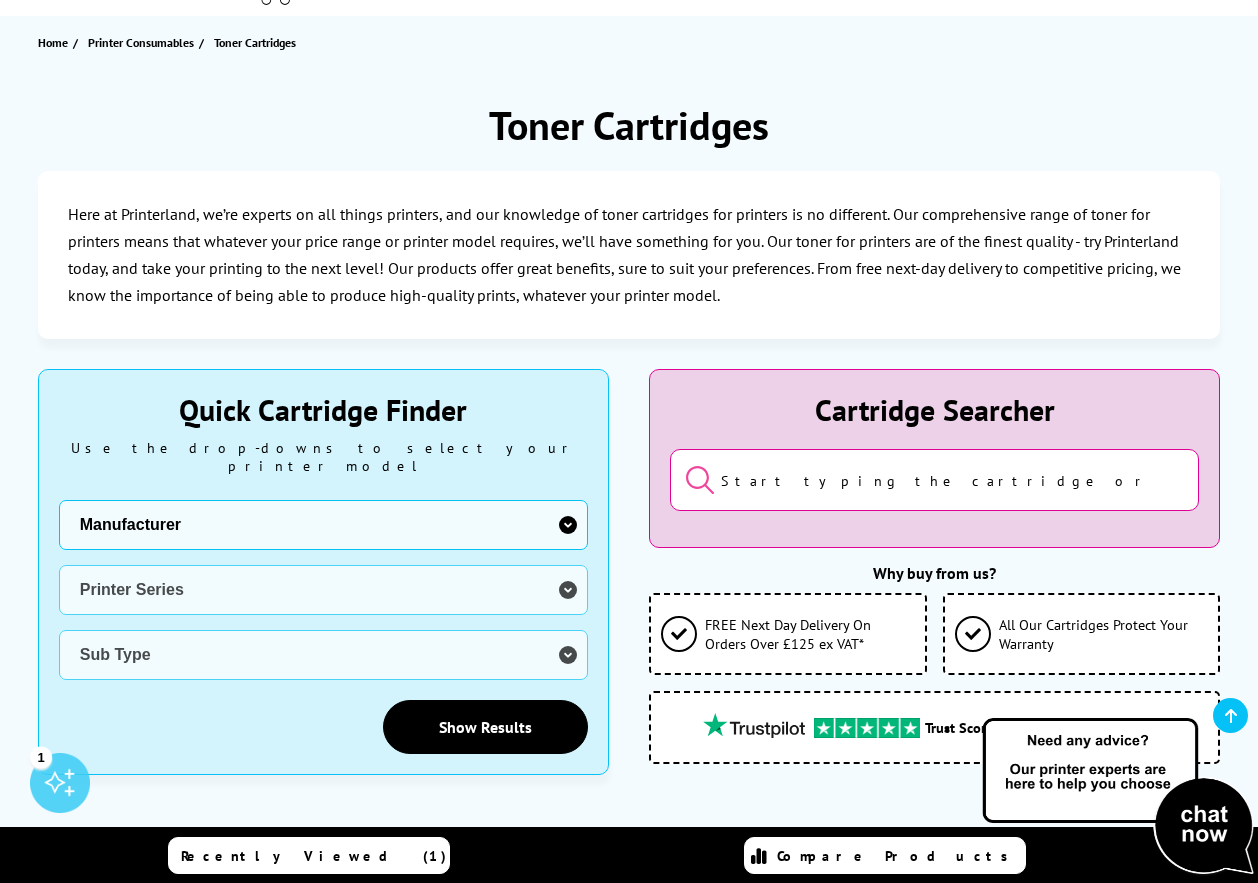 click on "Manufacturer
Brother
Canon
Cubify
Dell
Dymo
Epson
HP
Kodak
Konica Minolta
Kyocera
Lexmark
OKI
Panasonic
Pantum
Pitney Bowes
Ricoh
Sagem
Samsung
Sharp
Tally
Xerox
Zebra" at bounding box center [323, 525] 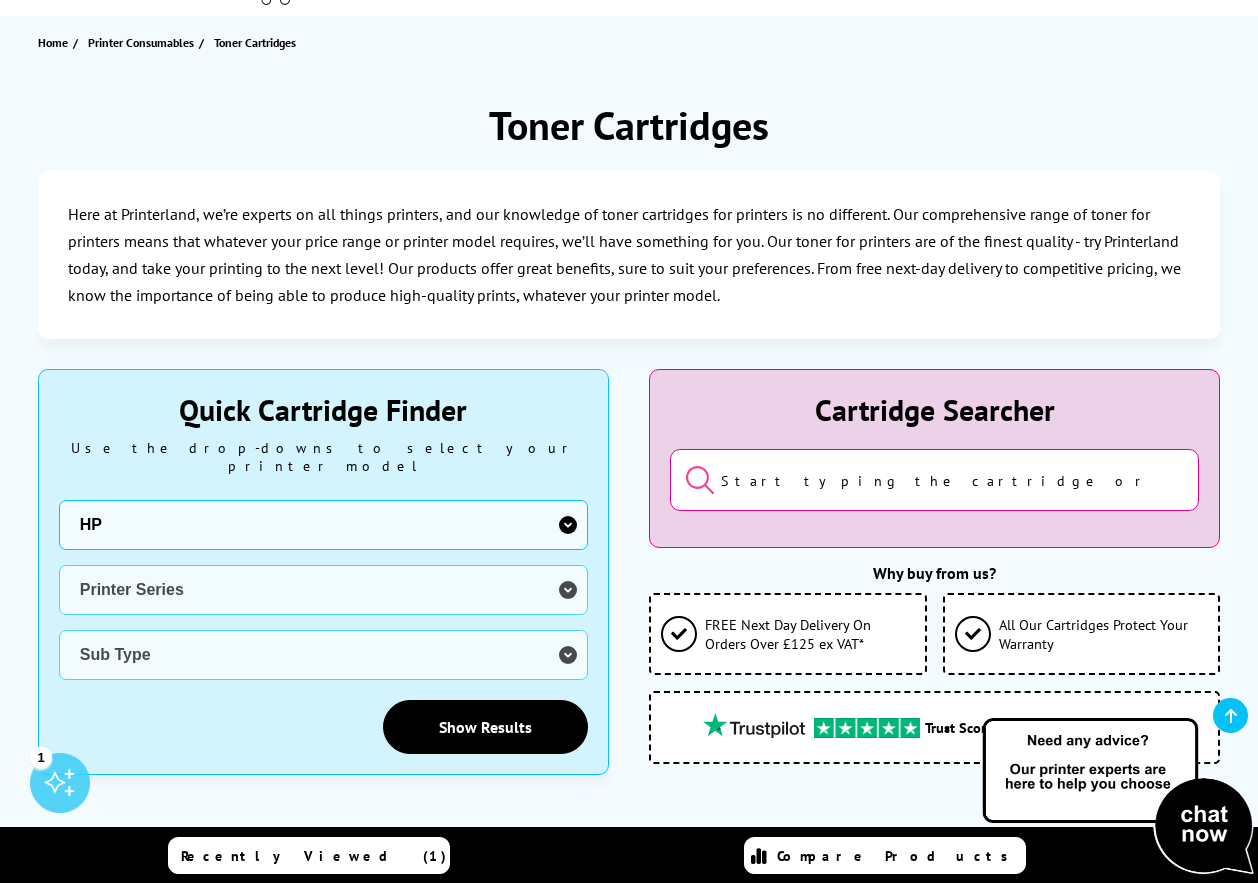 click on "HP" at bounding box center (0, 0) 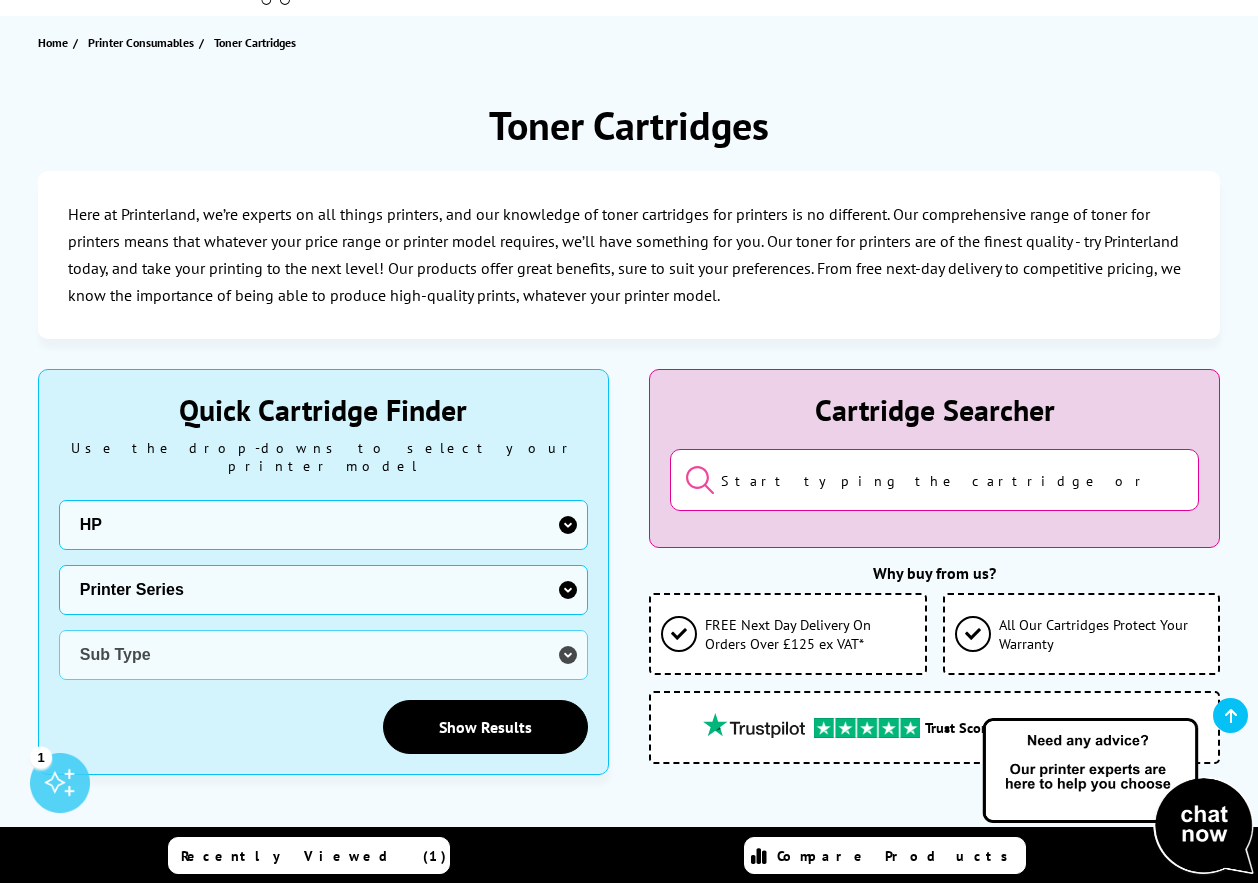 click at bounding box center (934, 480) 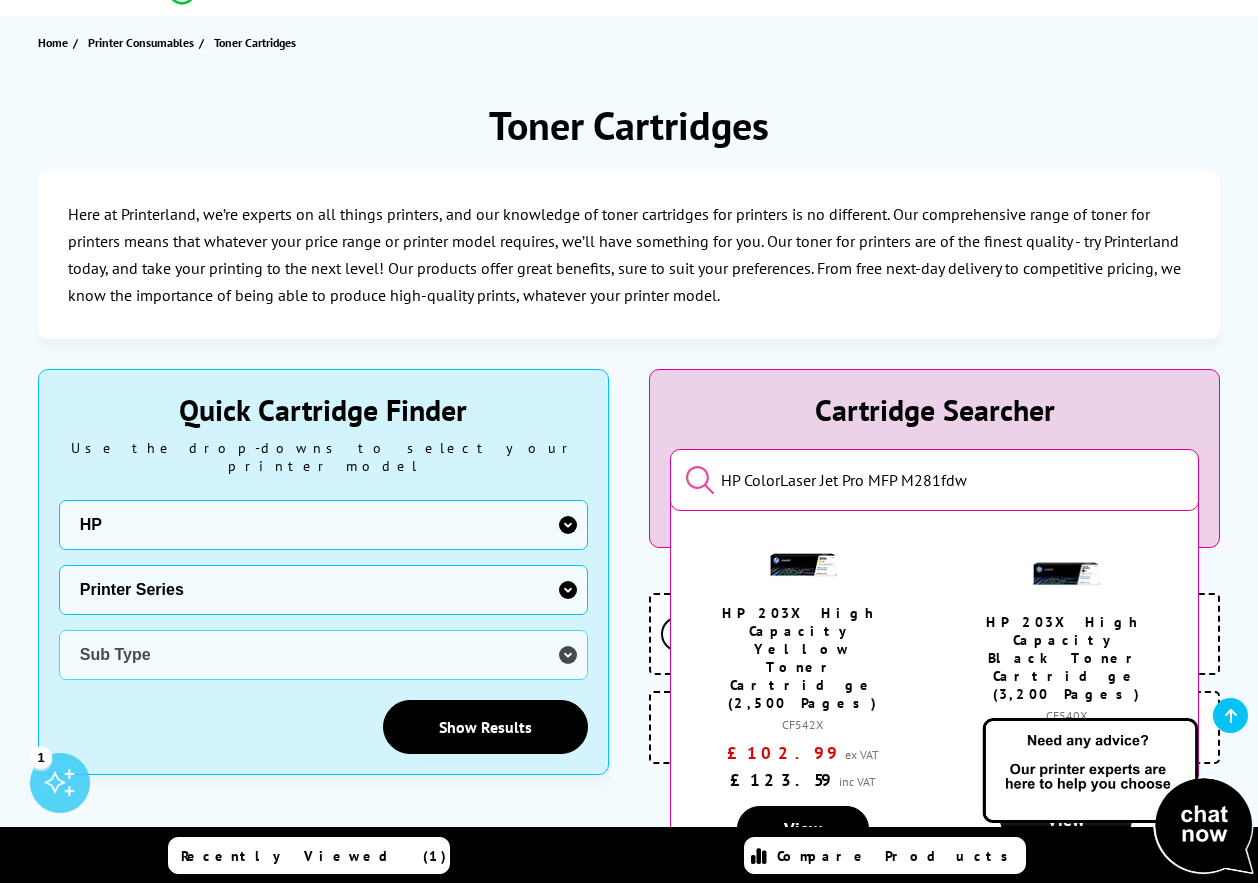 scroll, scrollTop: 432, scrollLeft: 0, axis: vertical 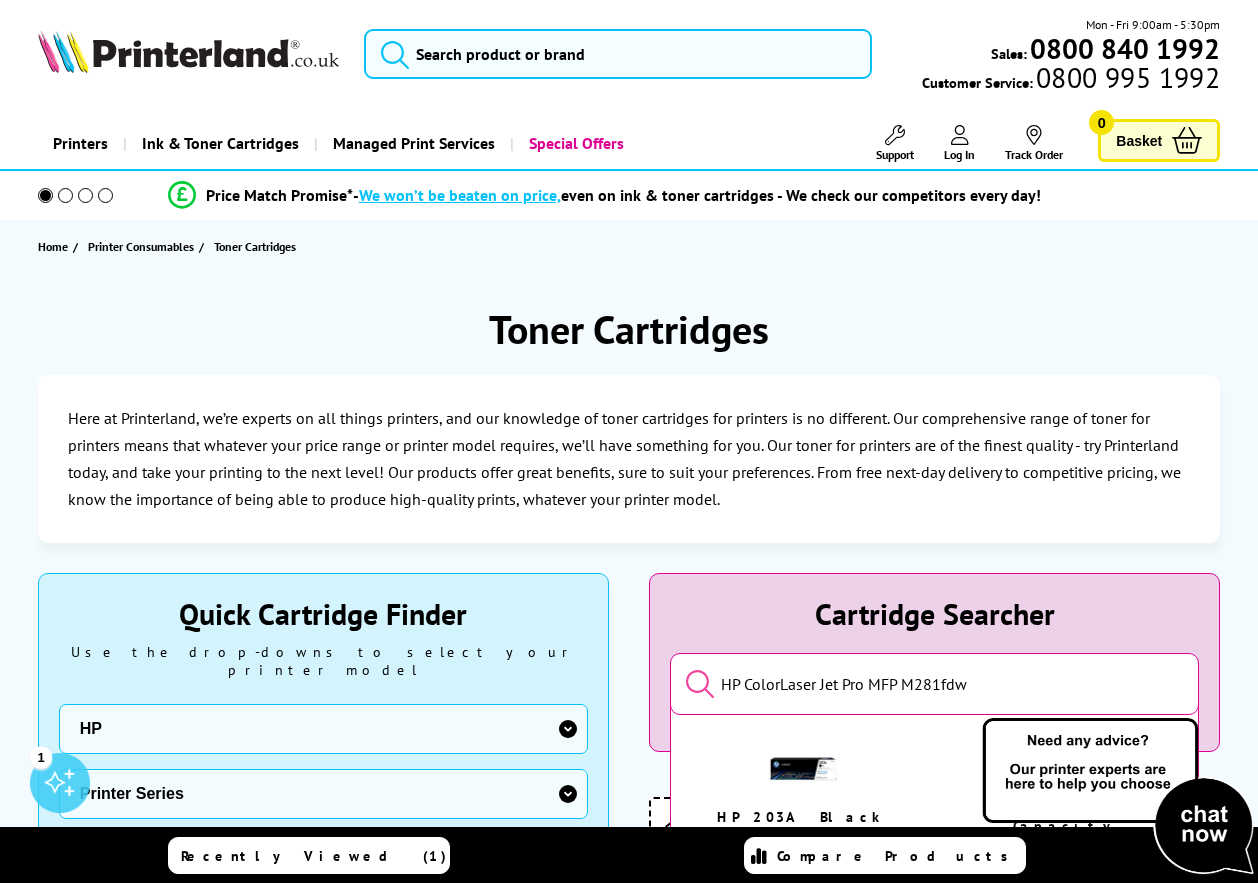 type on "HP ColorLaser Jet Pro MFP M281fdw" 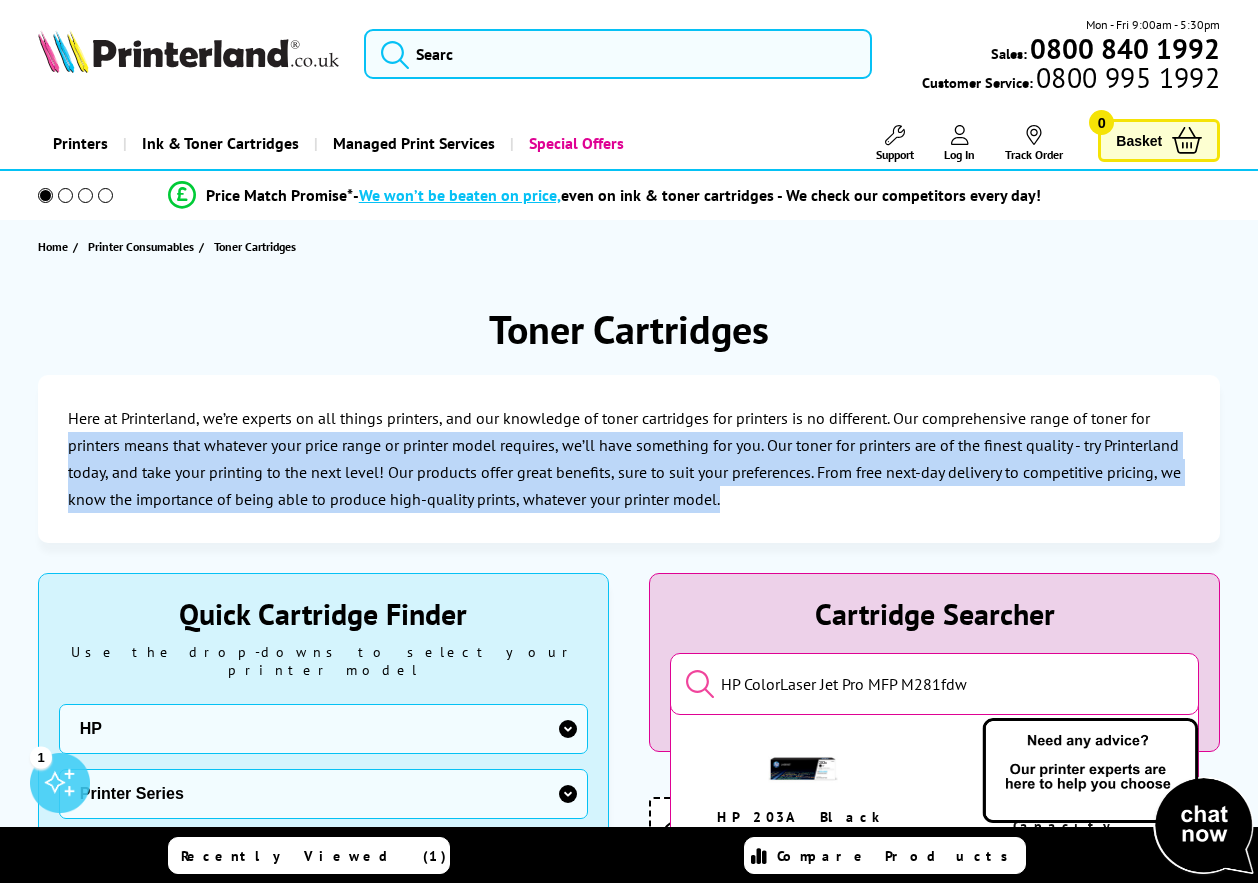drag, startPoint x: 1201, startPoint y: 517, endPoint x: 1165, endPoint y: 379, distance: 142.61838 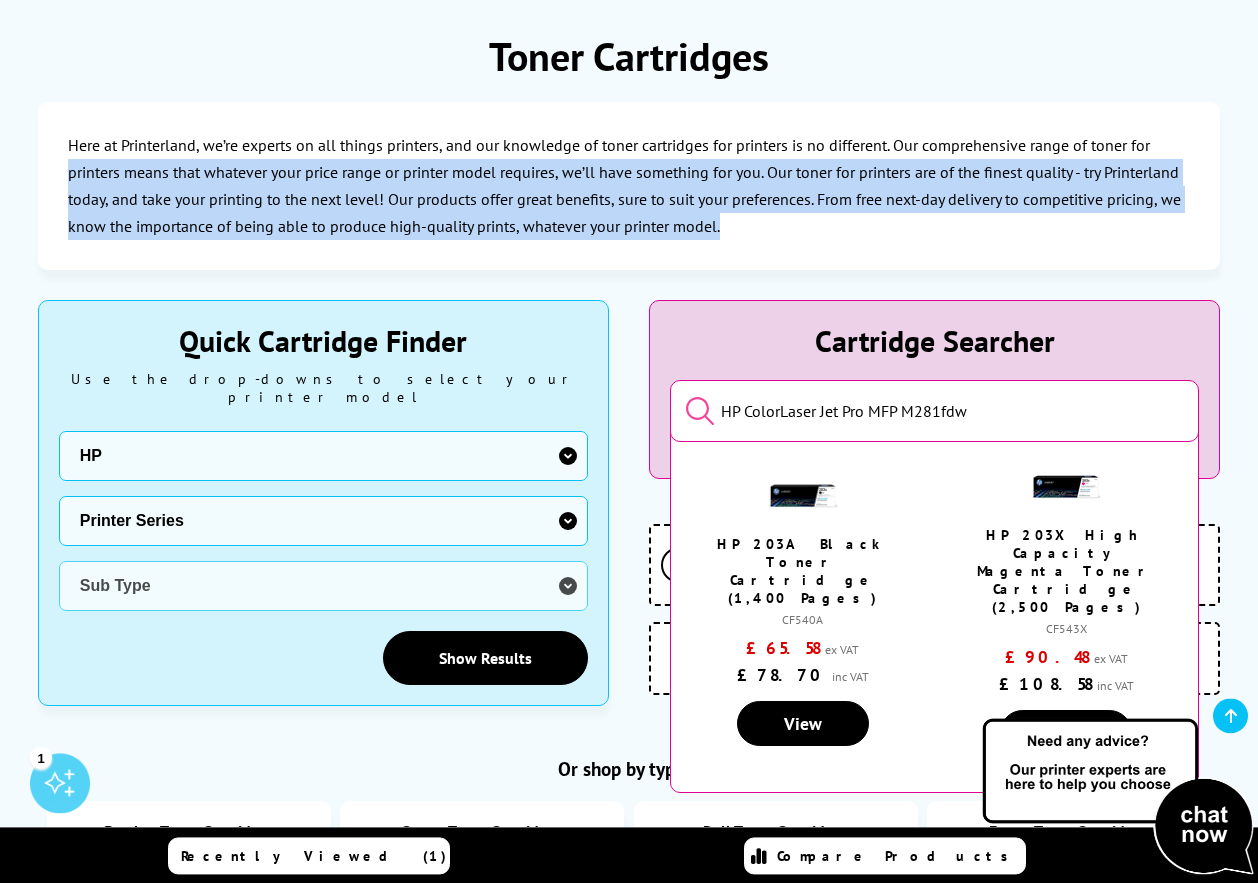 scroll, scrollTop: 408, scrollLeft: 0, axis: vertical 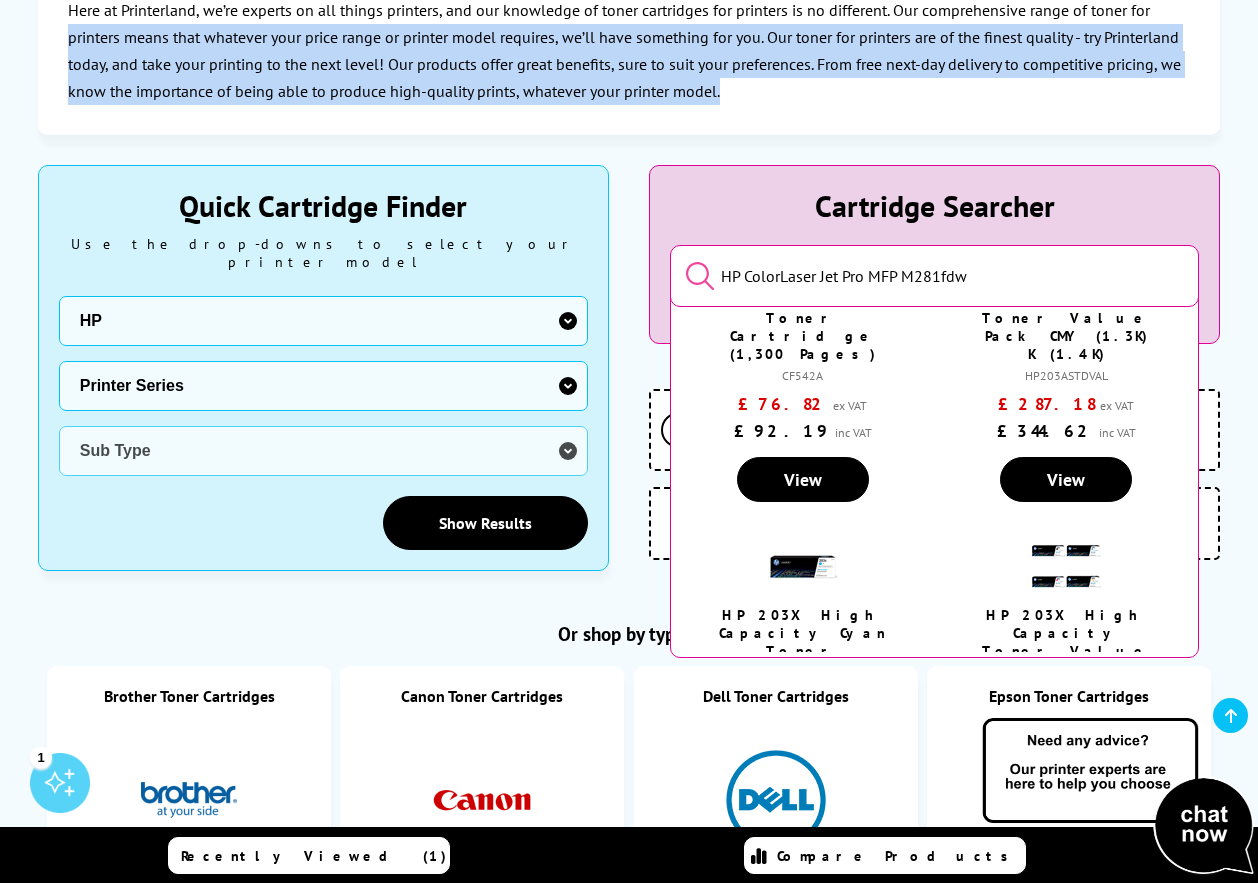 click on "View" at bounding box center [1066, 812] 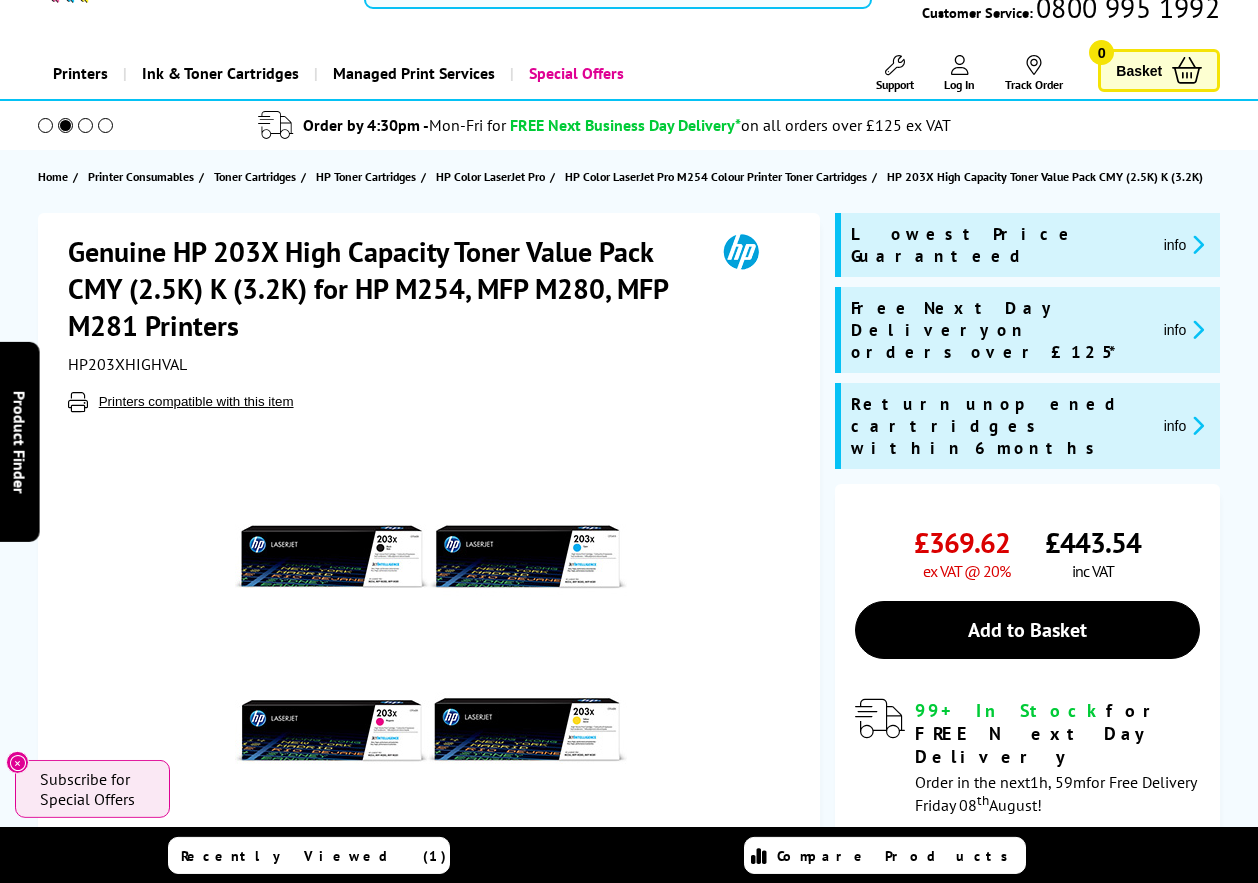 scroll, scrollTop: 102, scrollLeft: 0, axis: vertical 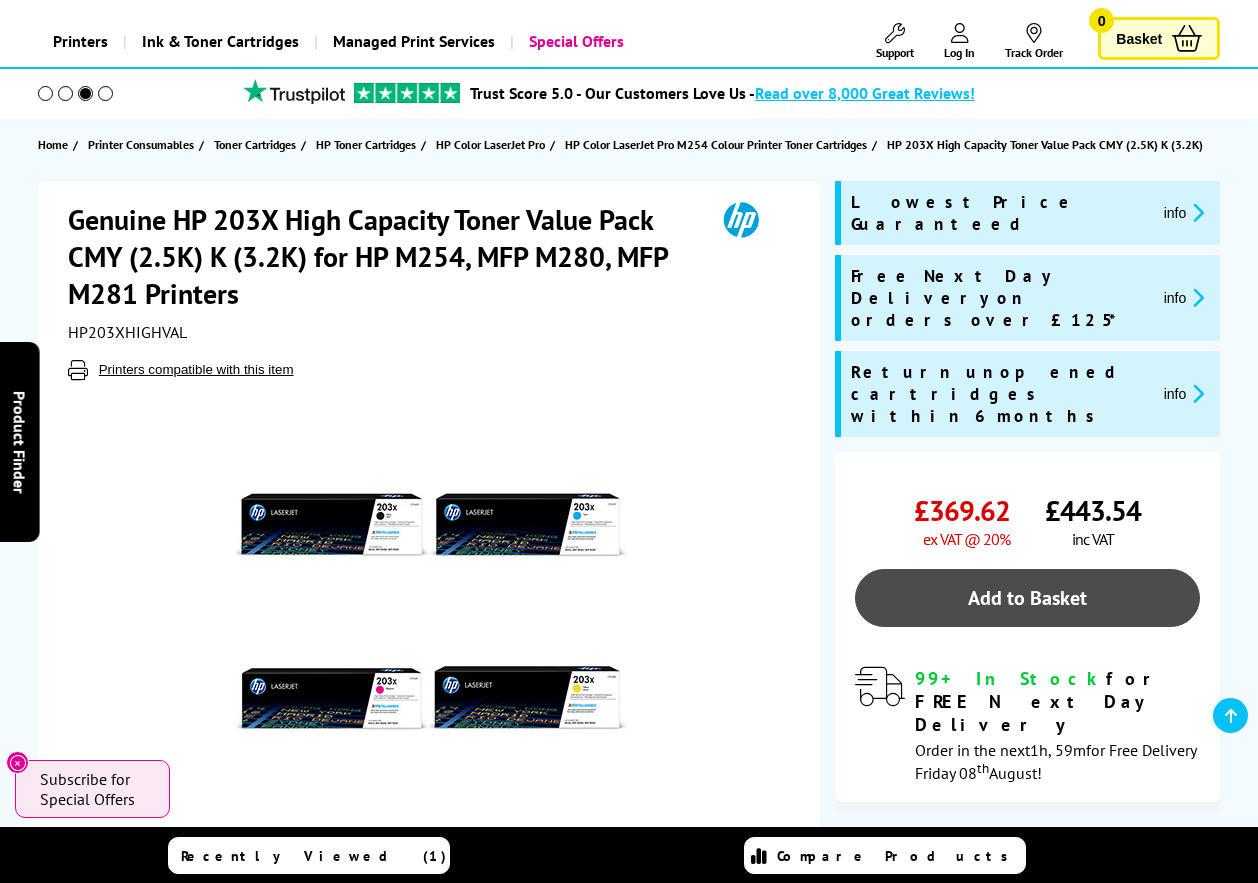 click on "Add to Basket" at bounding box center [1027, 598] 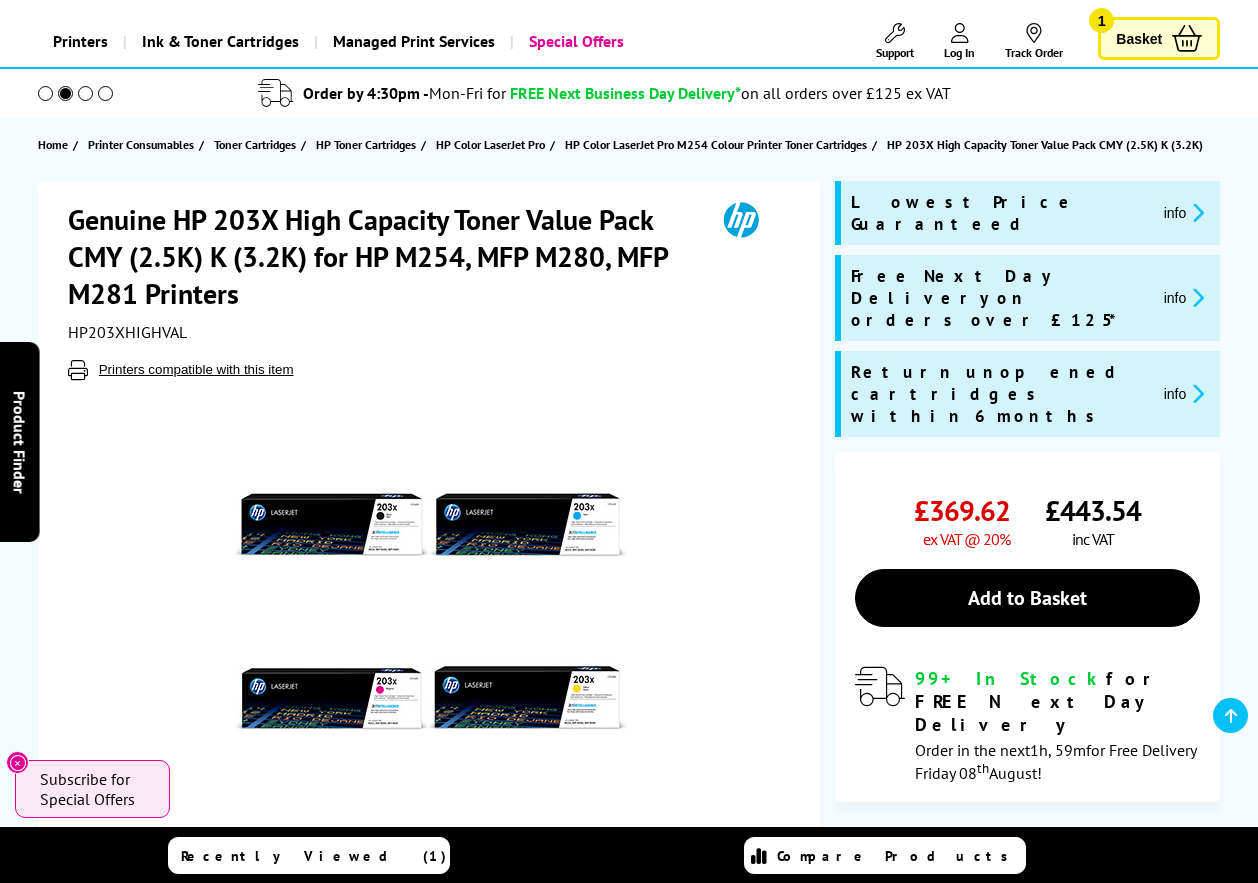 click on "Basket" at bounding box center (1139, 38) 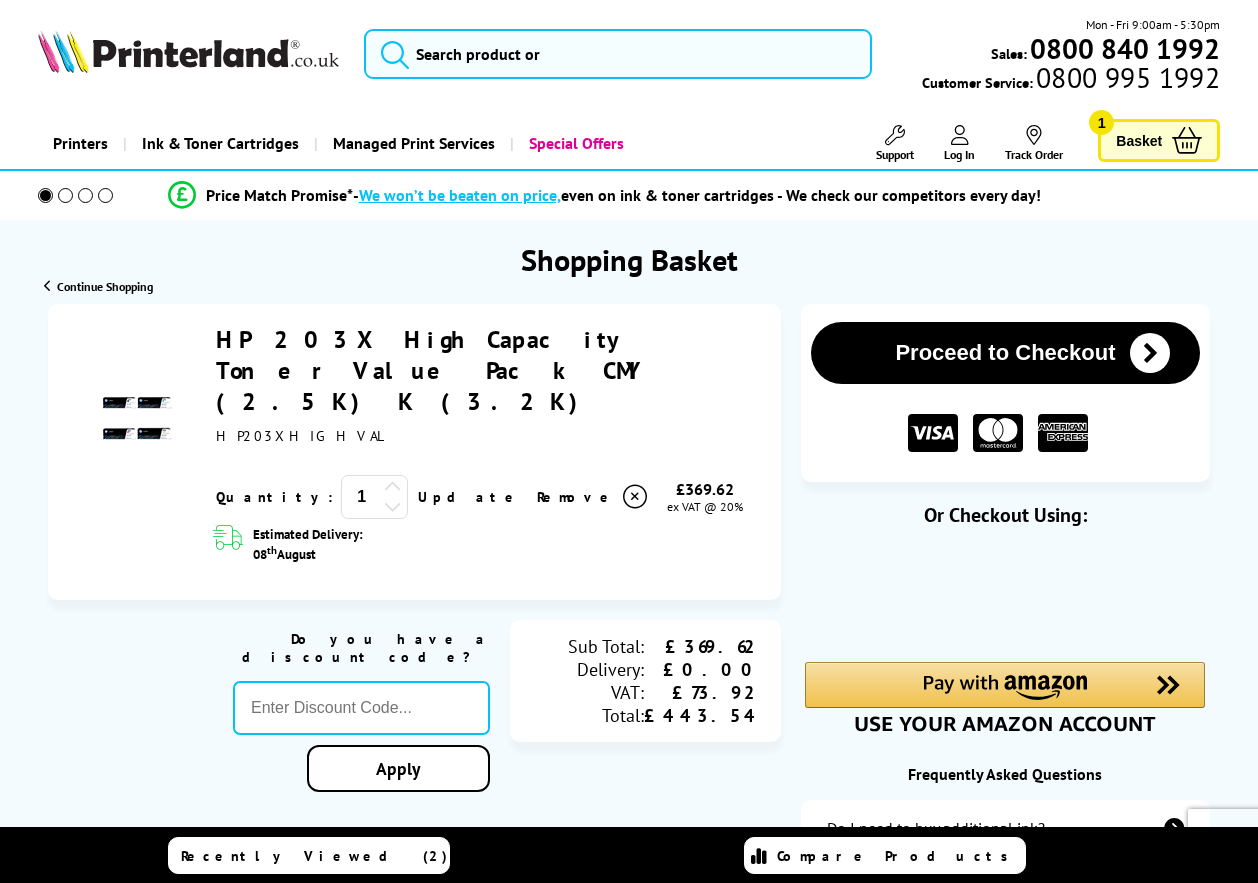 scroll, scrollTop: 0, scrollLeft: 0, axis: both 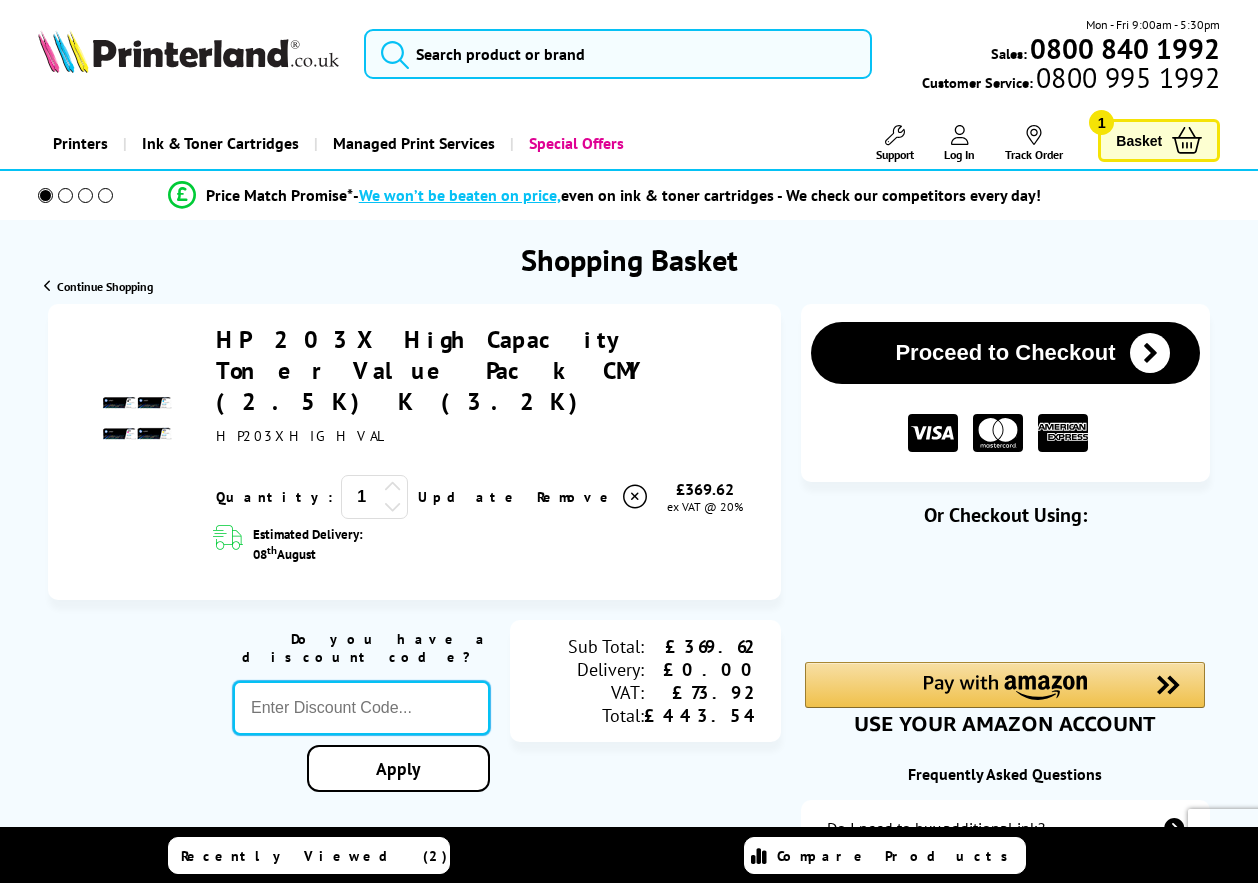 click at bounding box center [361, 708] 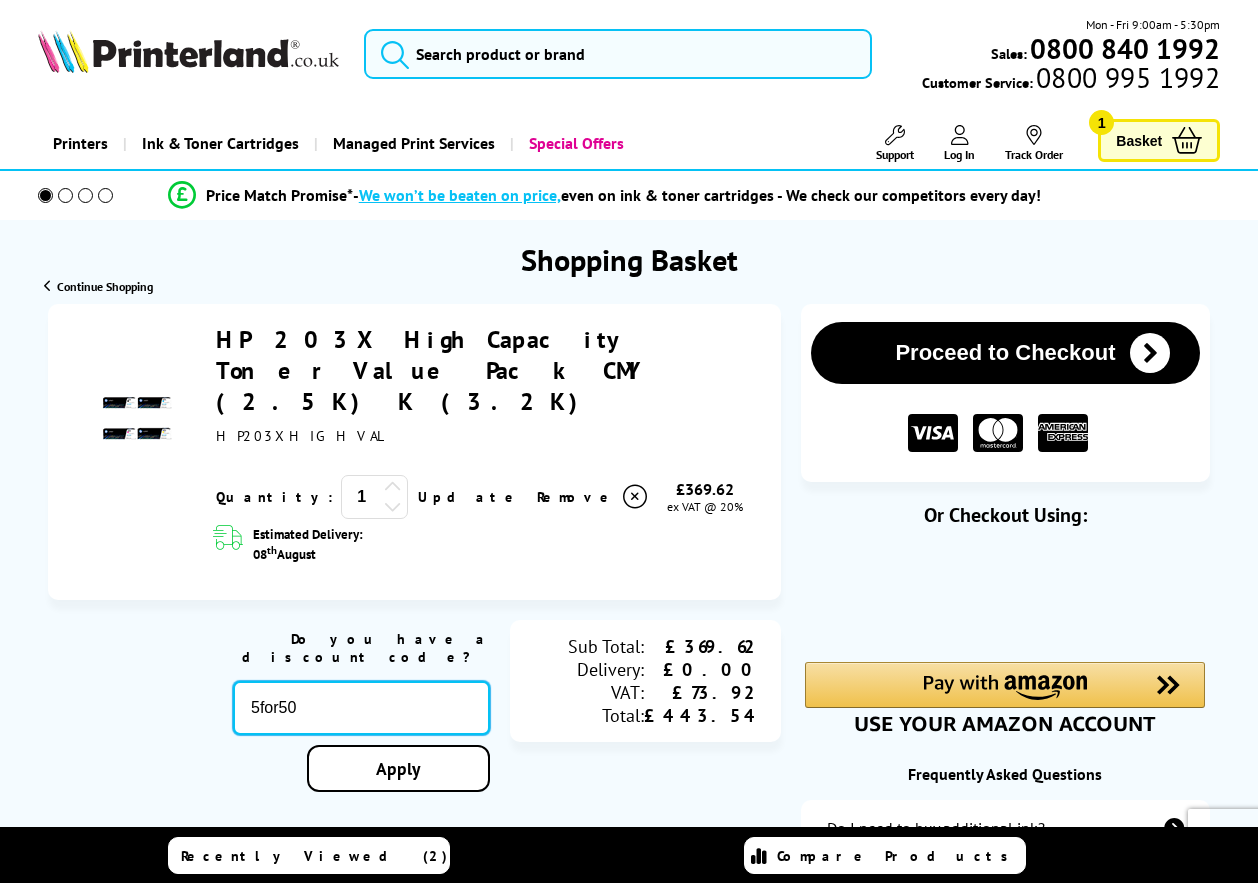 click on "5for50" at bounding box center [361, 708] 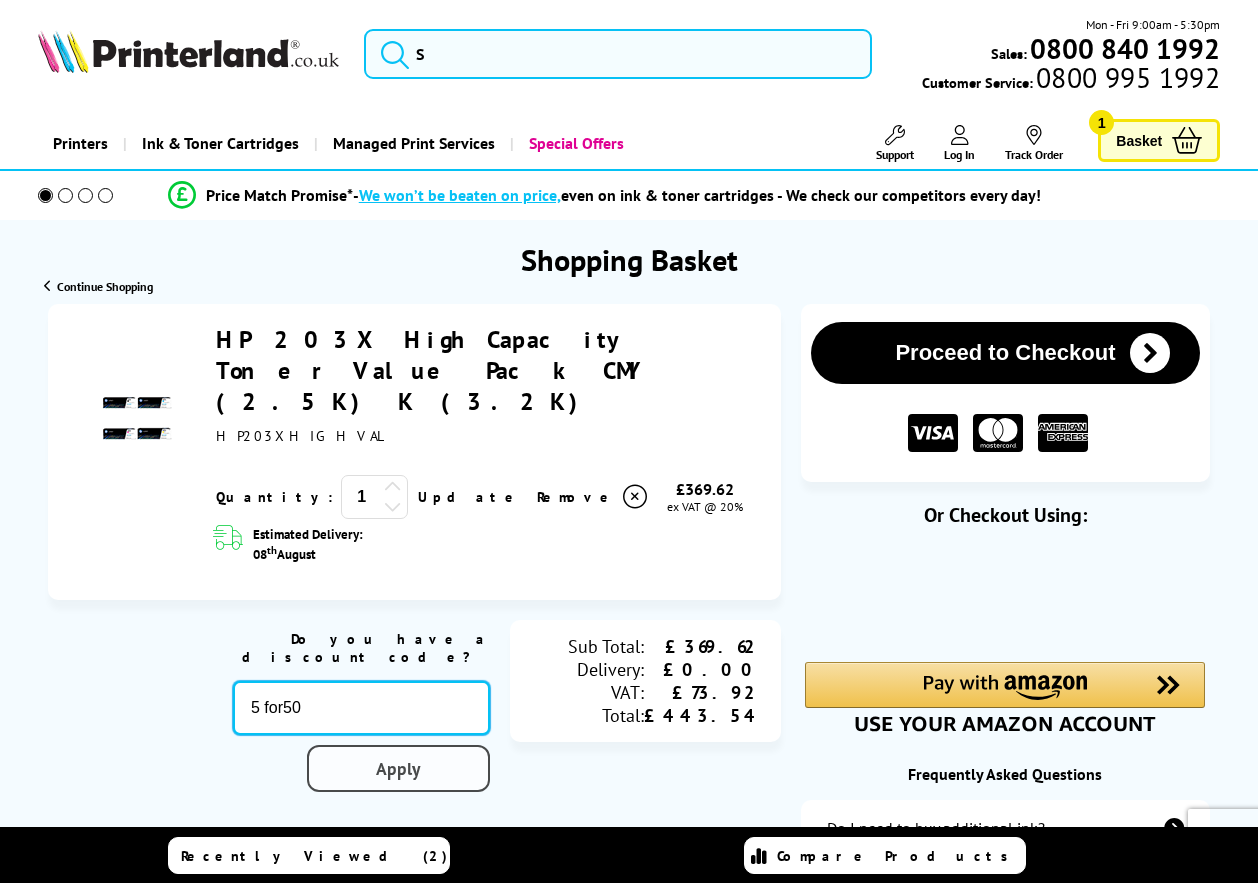 type on "5 for50" 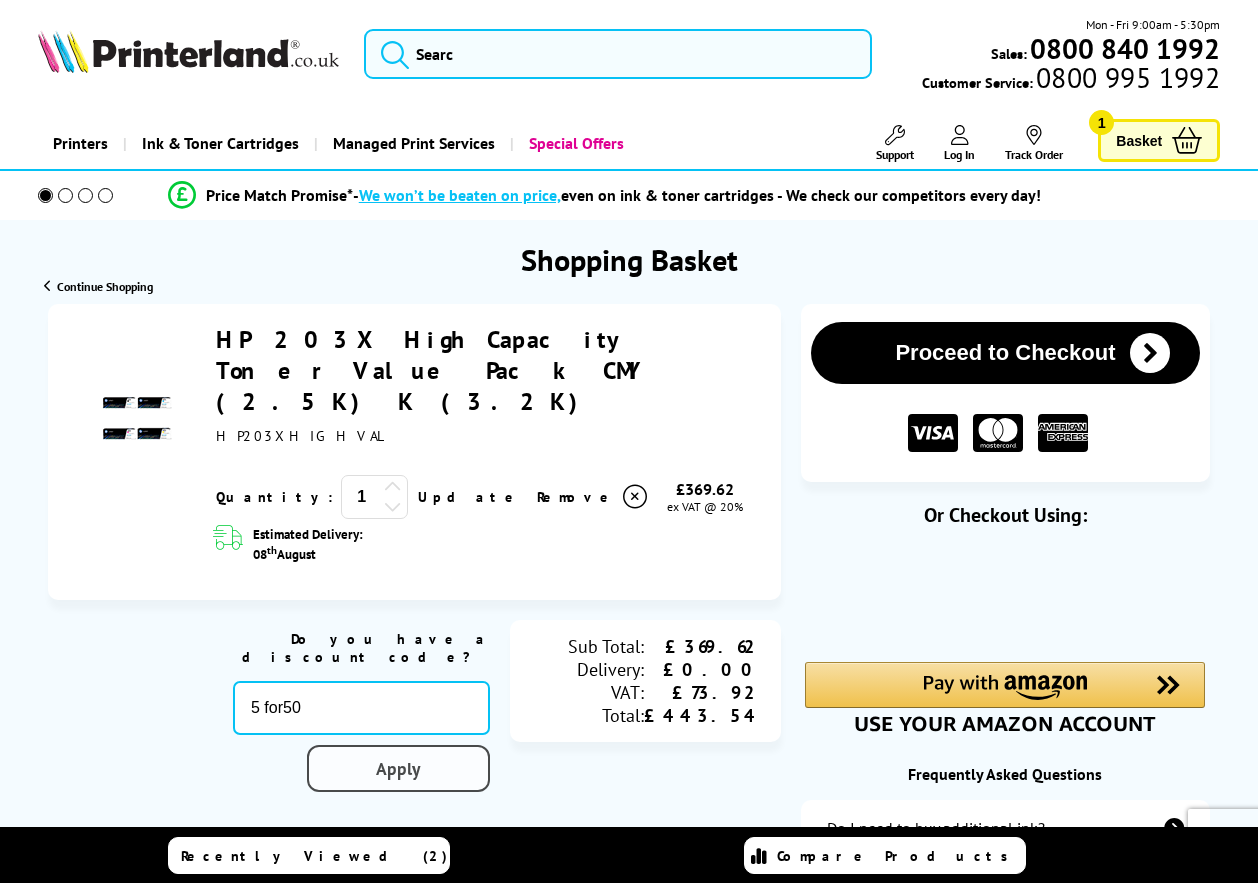 click on "Apply" at bounding box center (398, 768) 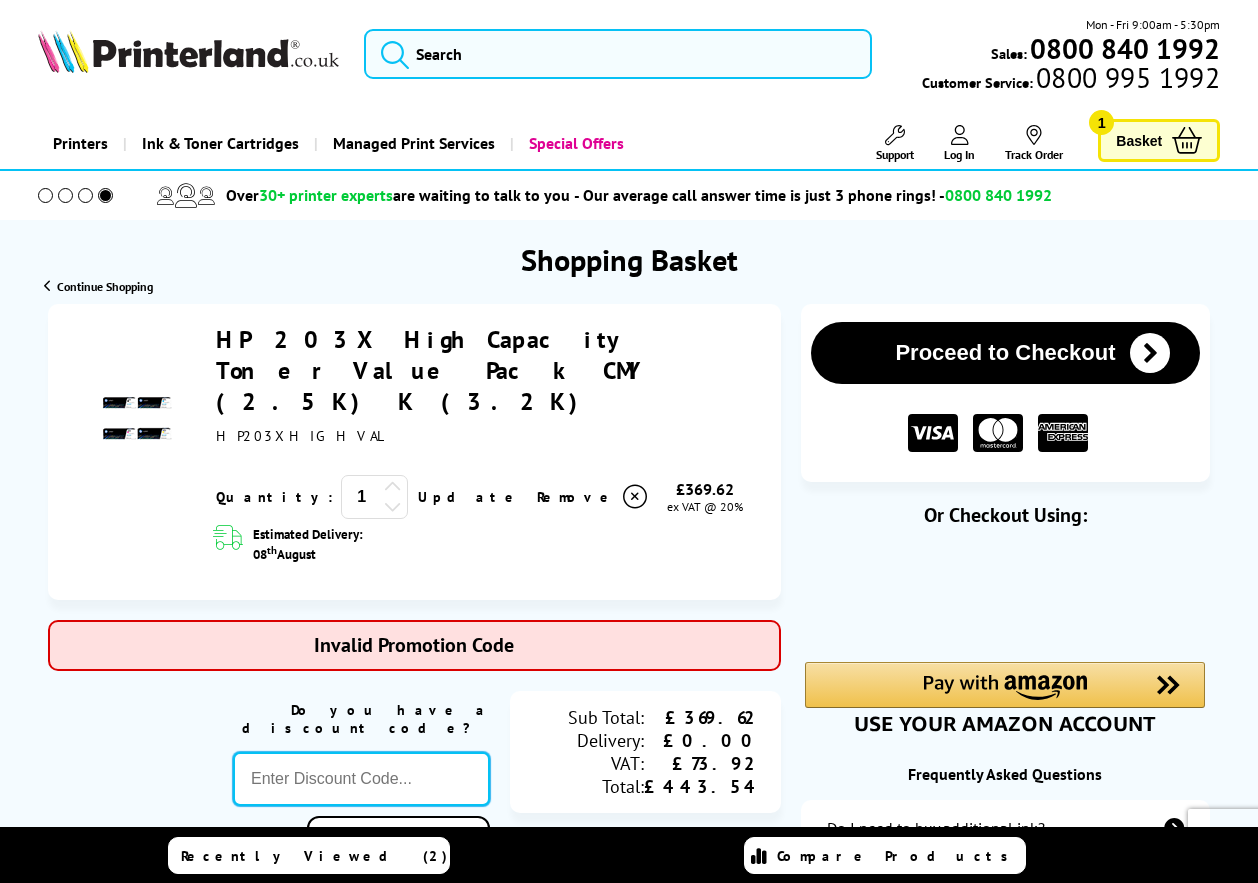 click at bounding box center (361, 779) 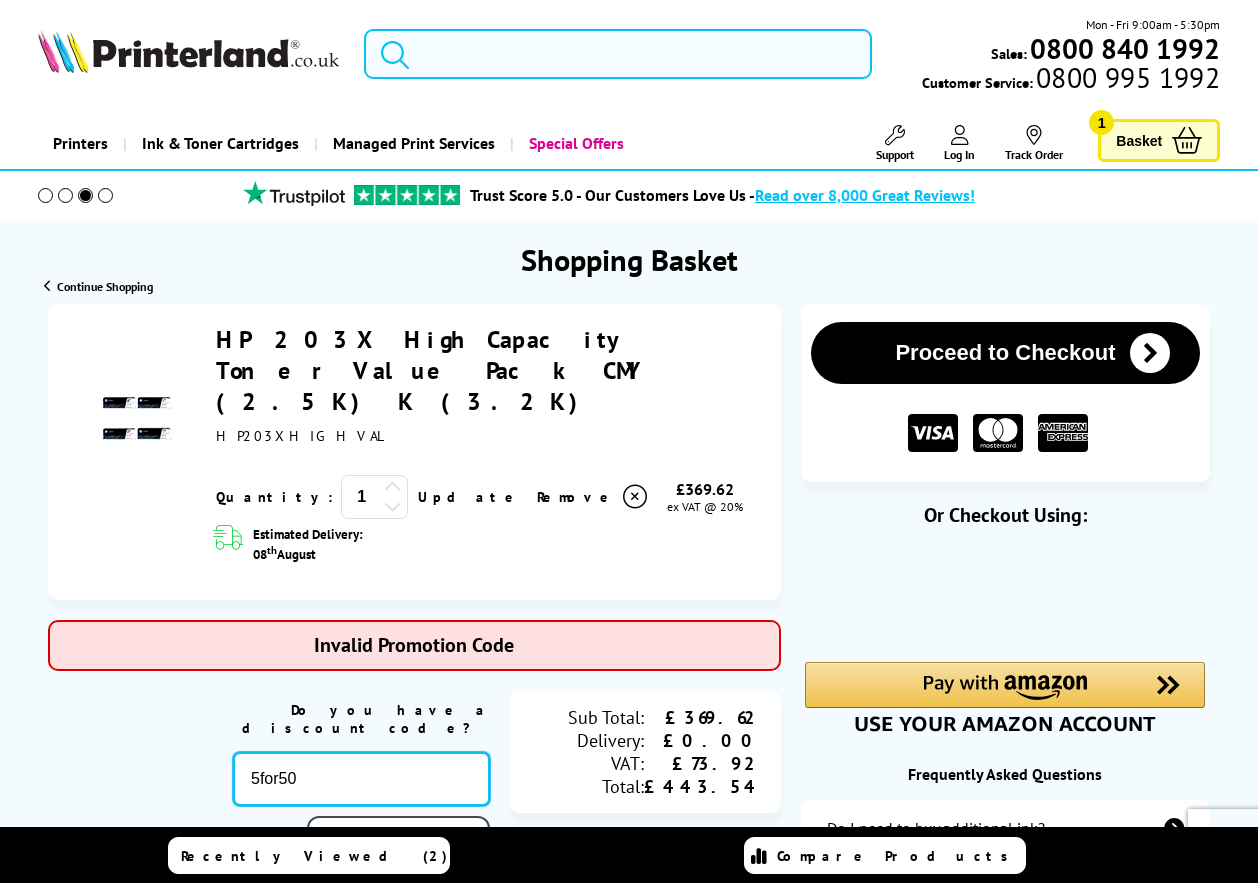 type on "5for50" 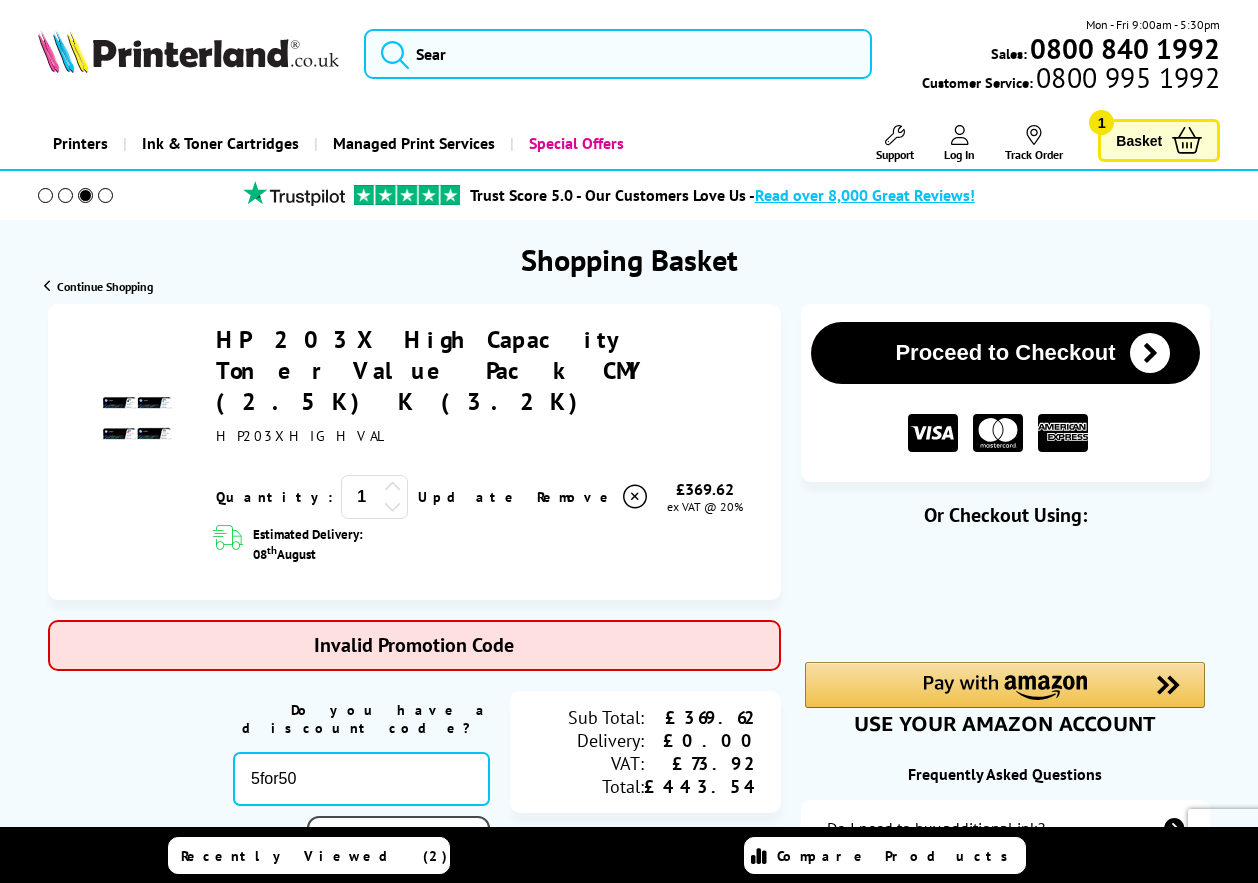click on "Apply" at bounding box center (398, 839) 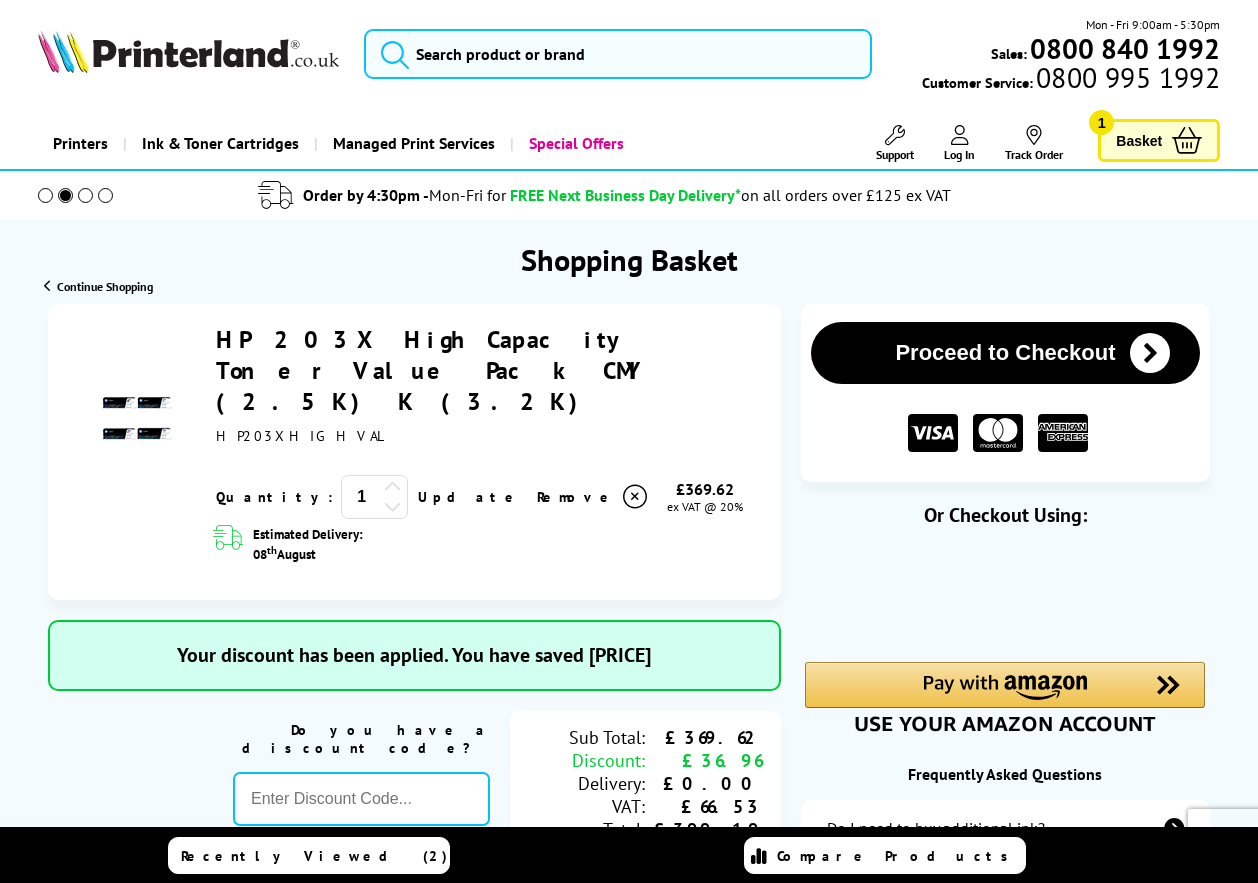 click on "Proceed to Checkout" at bounding box center [1006, 353] 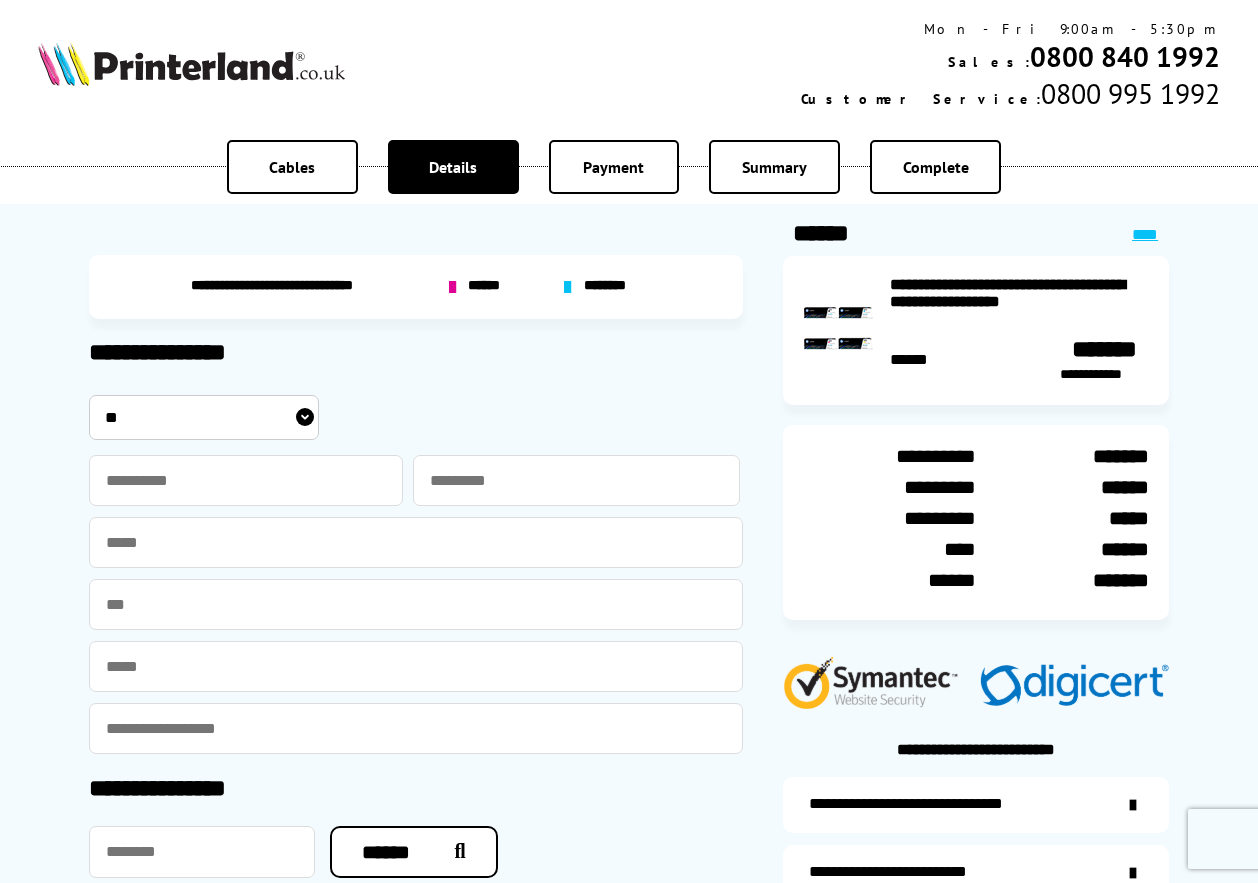 scroll, scrollTop: 0, scrollLeft: 0, axis: both 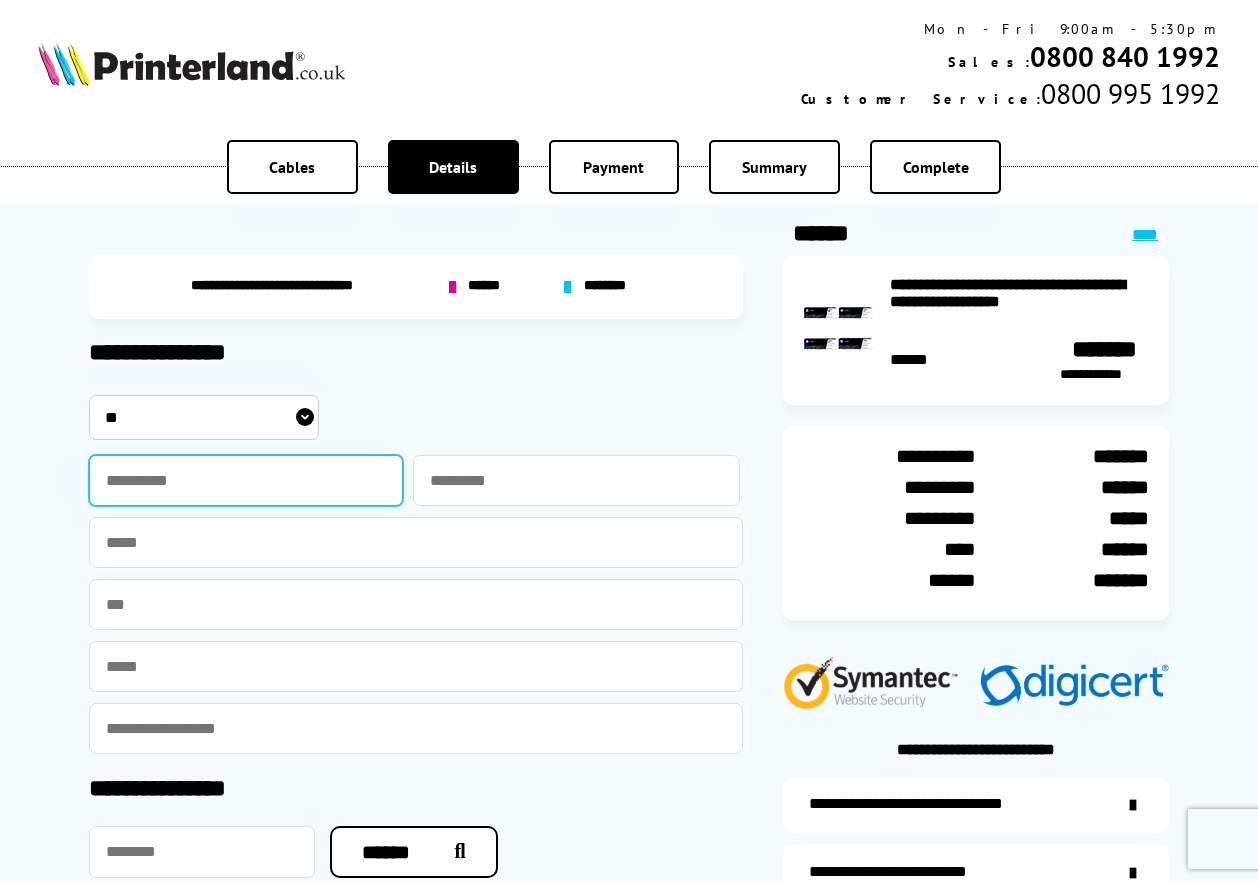 click at bounding box center [246, 480] 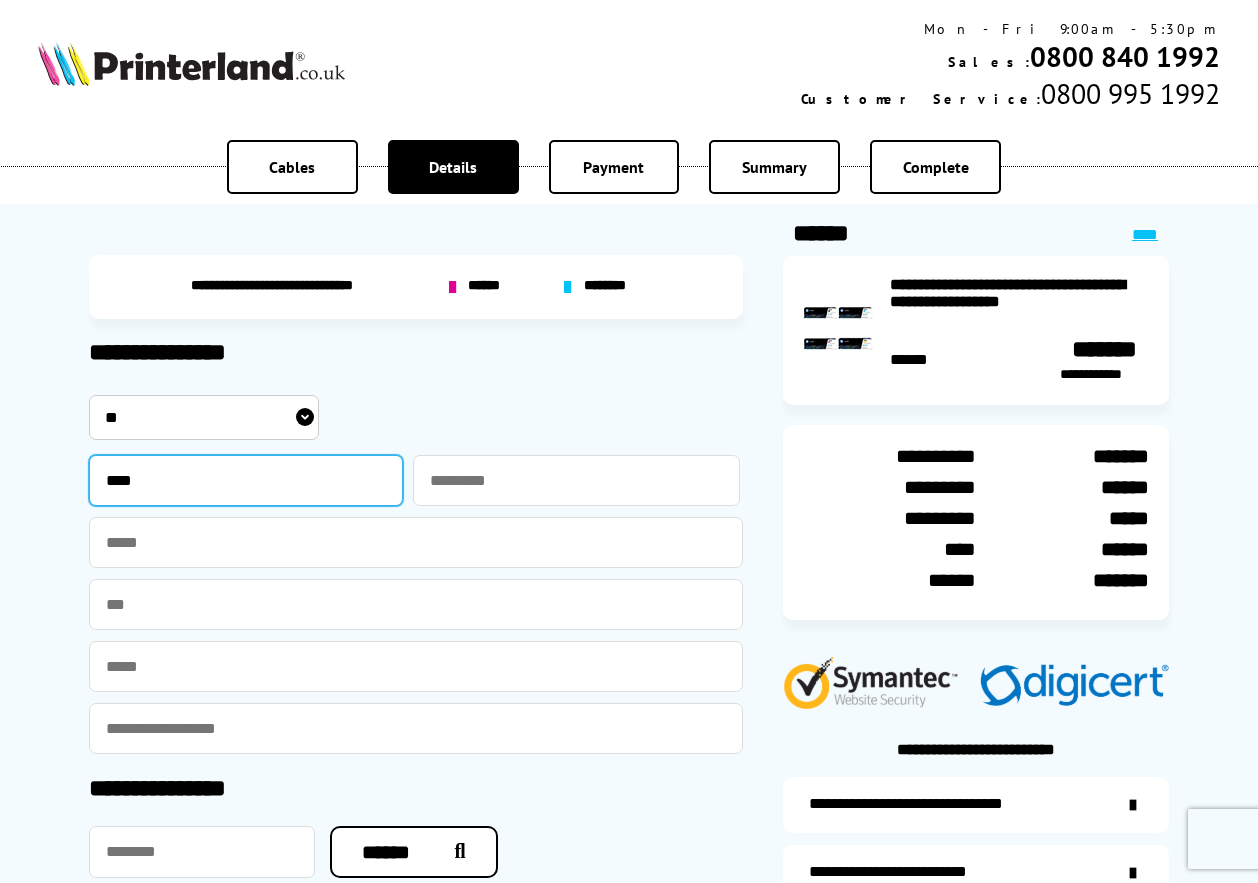 type on "****" 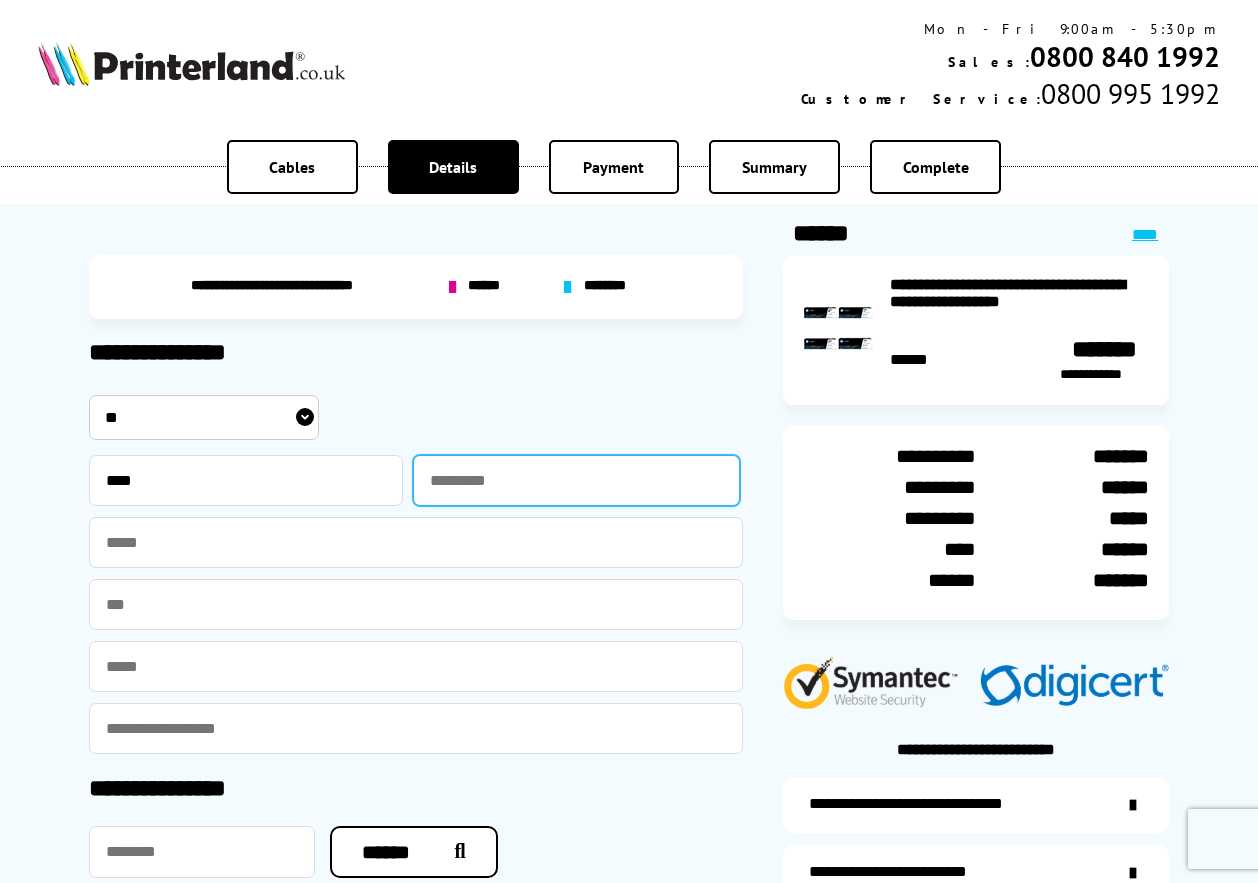 click at bounding box center [576, 480] 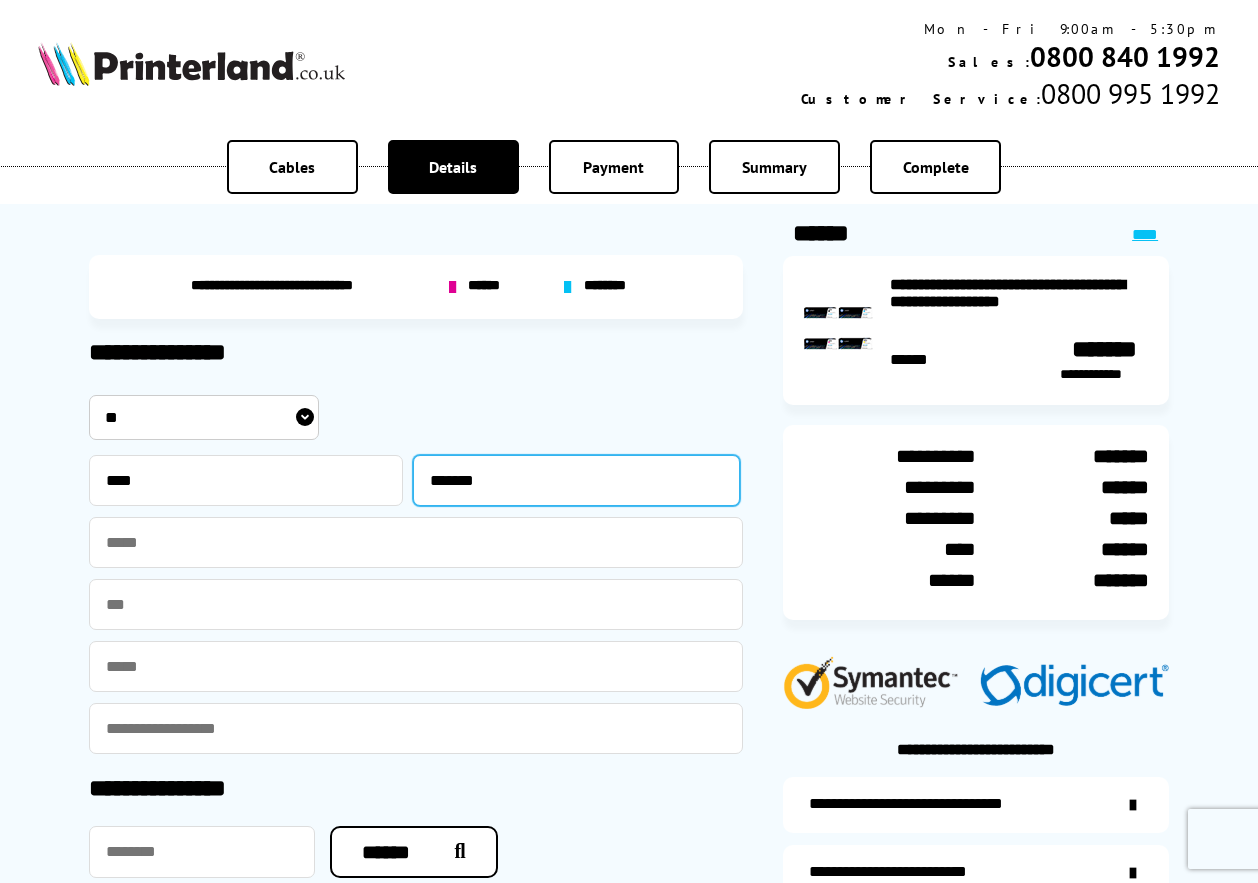 type on "*******" 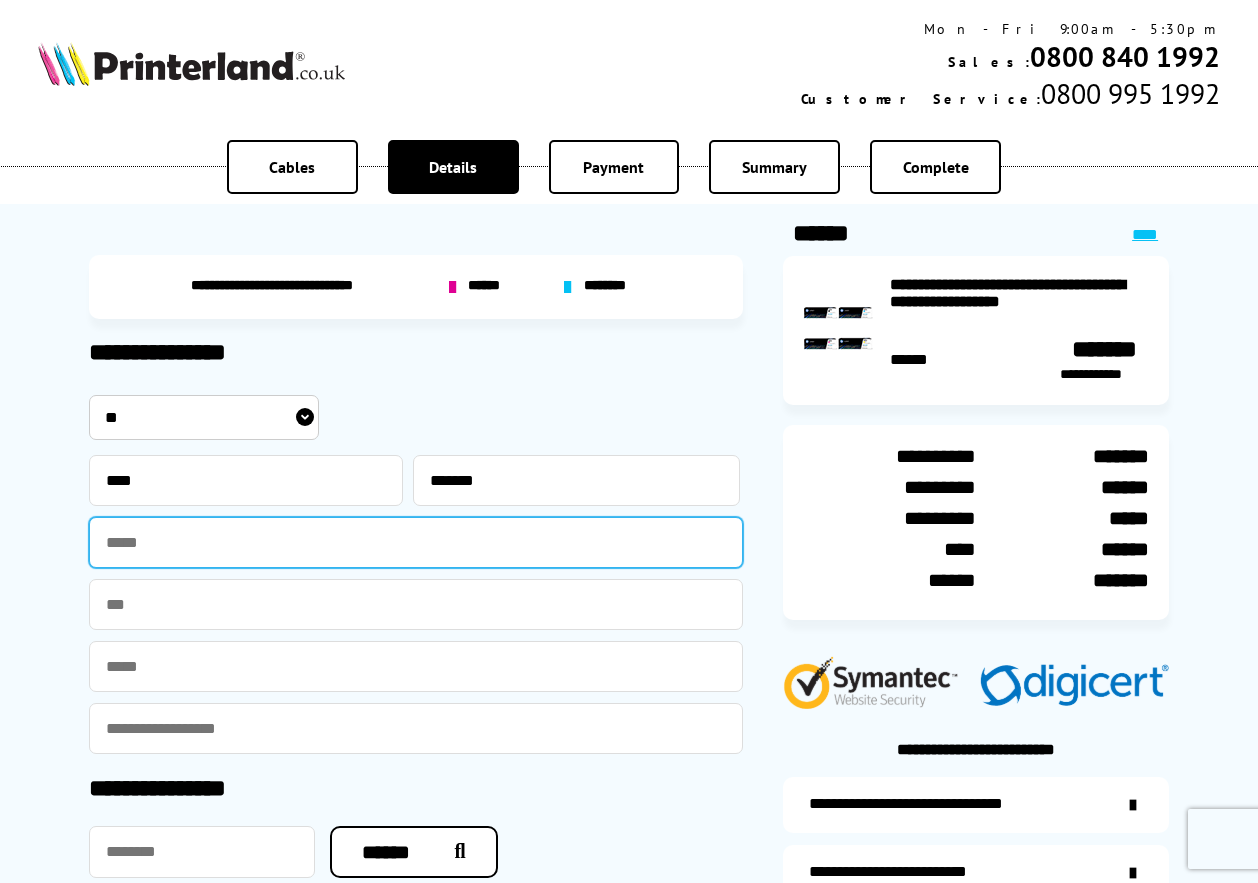 click at bounding box center [416, 542] 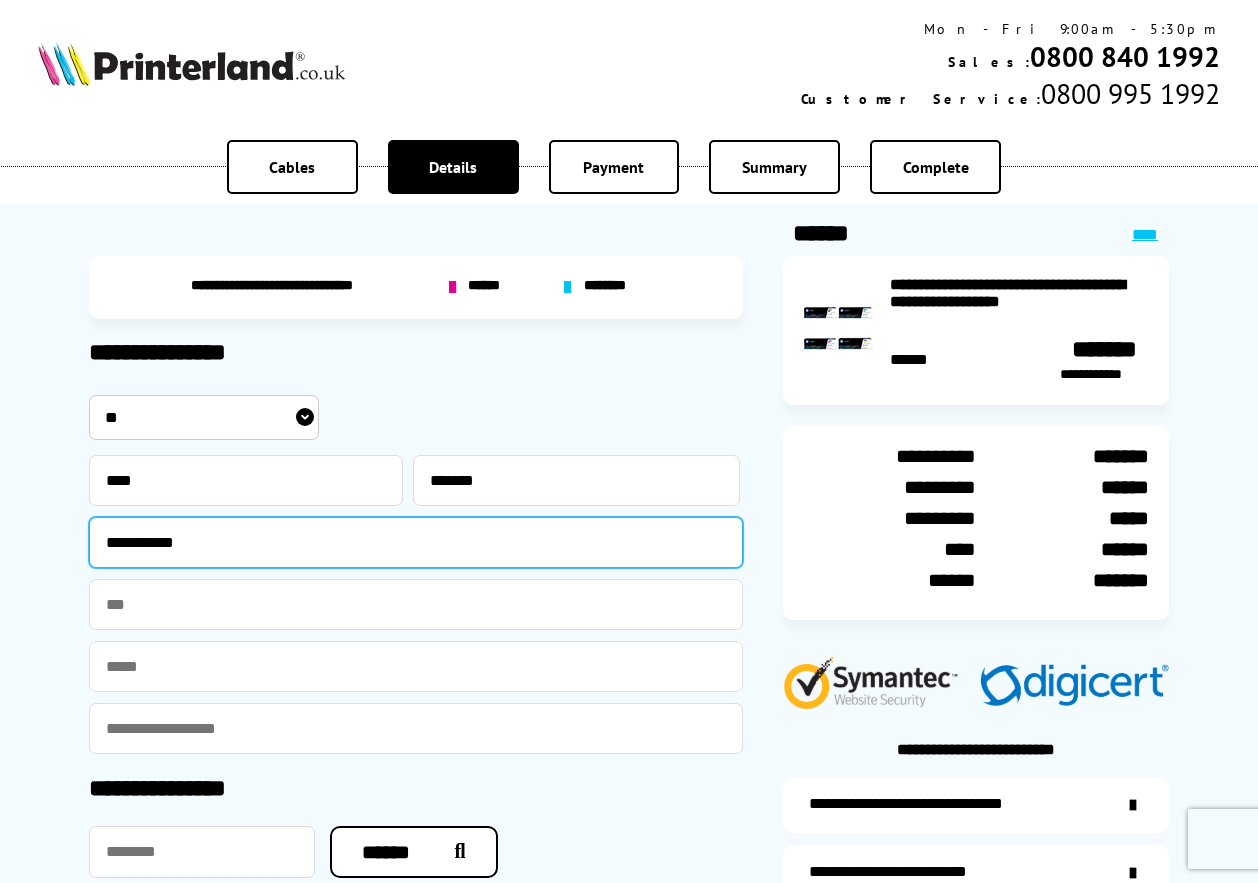 type on "**********" 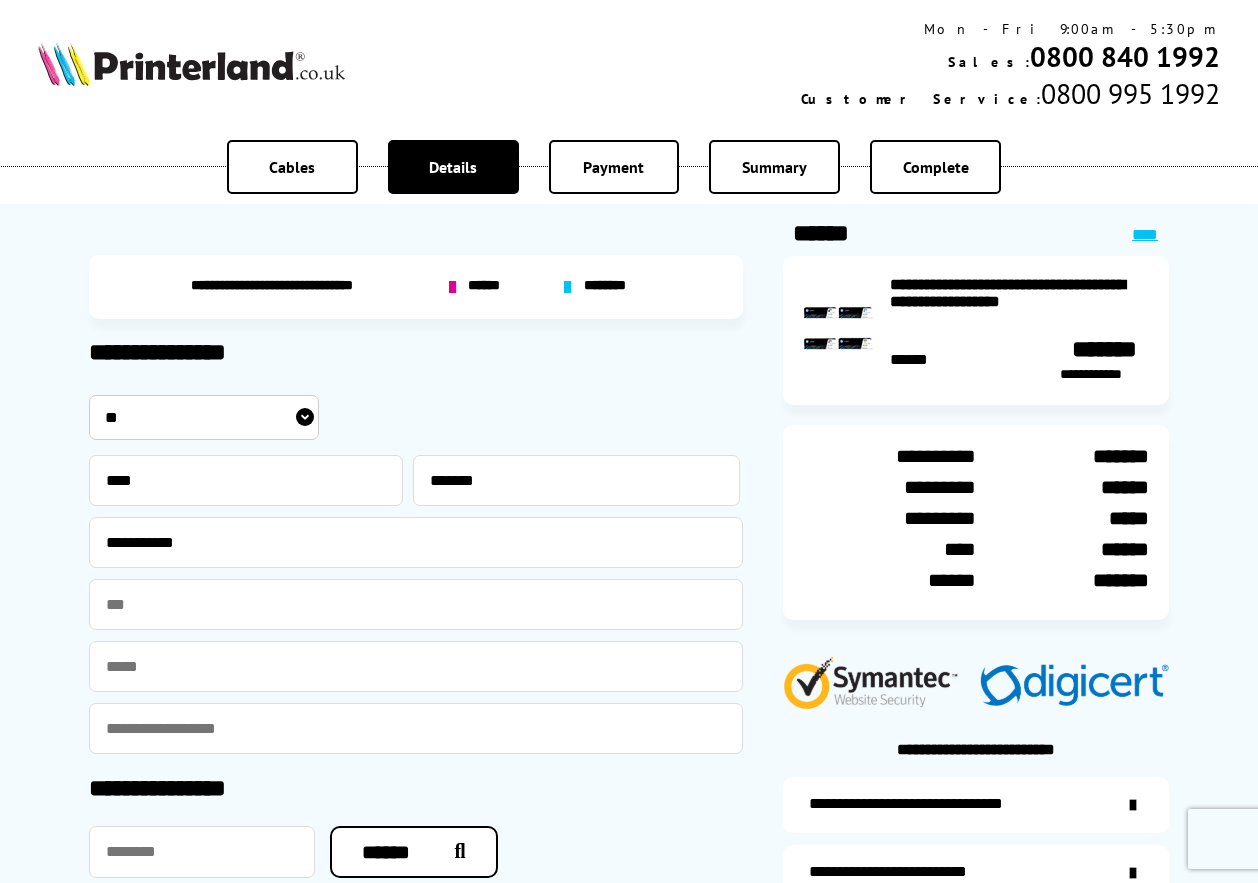 click at bounding box center (416, 666) 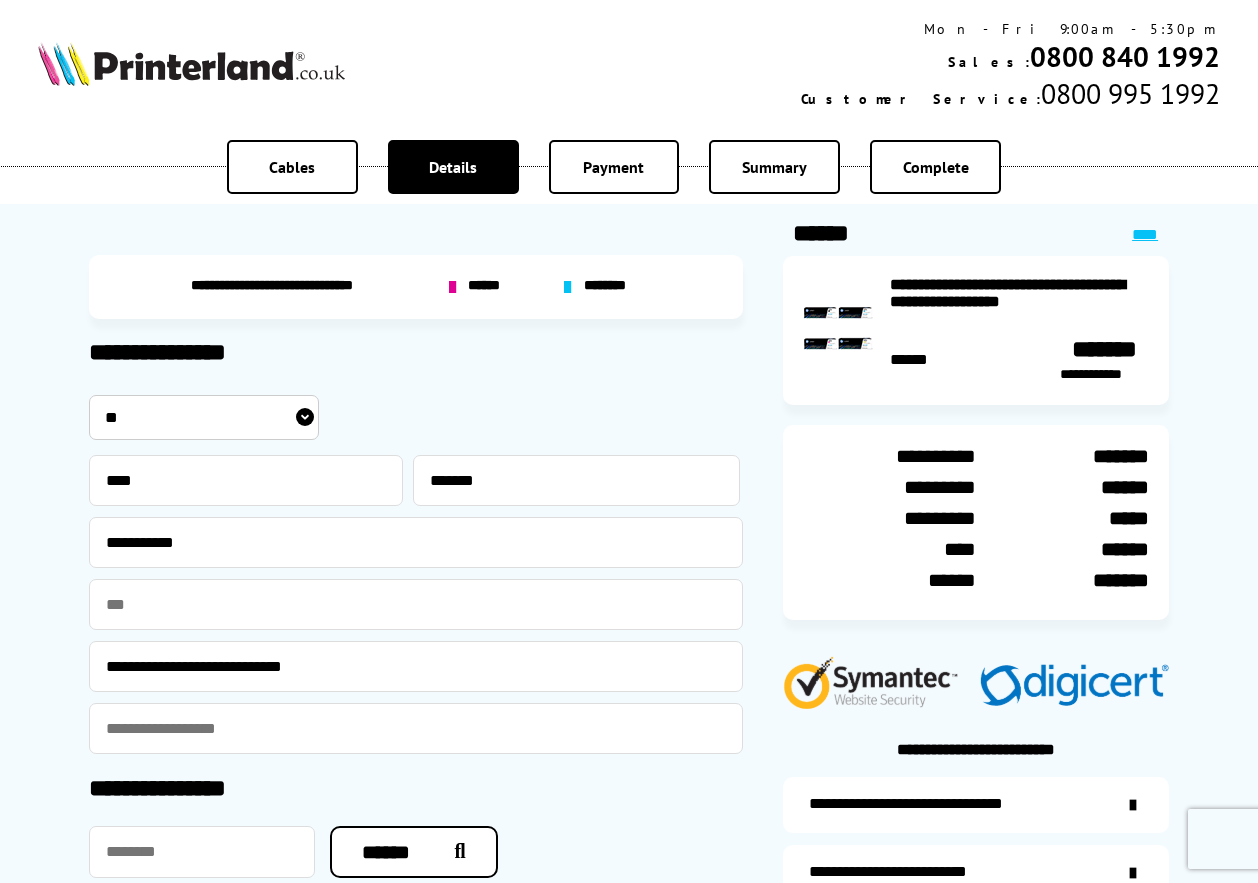 type on "**********" 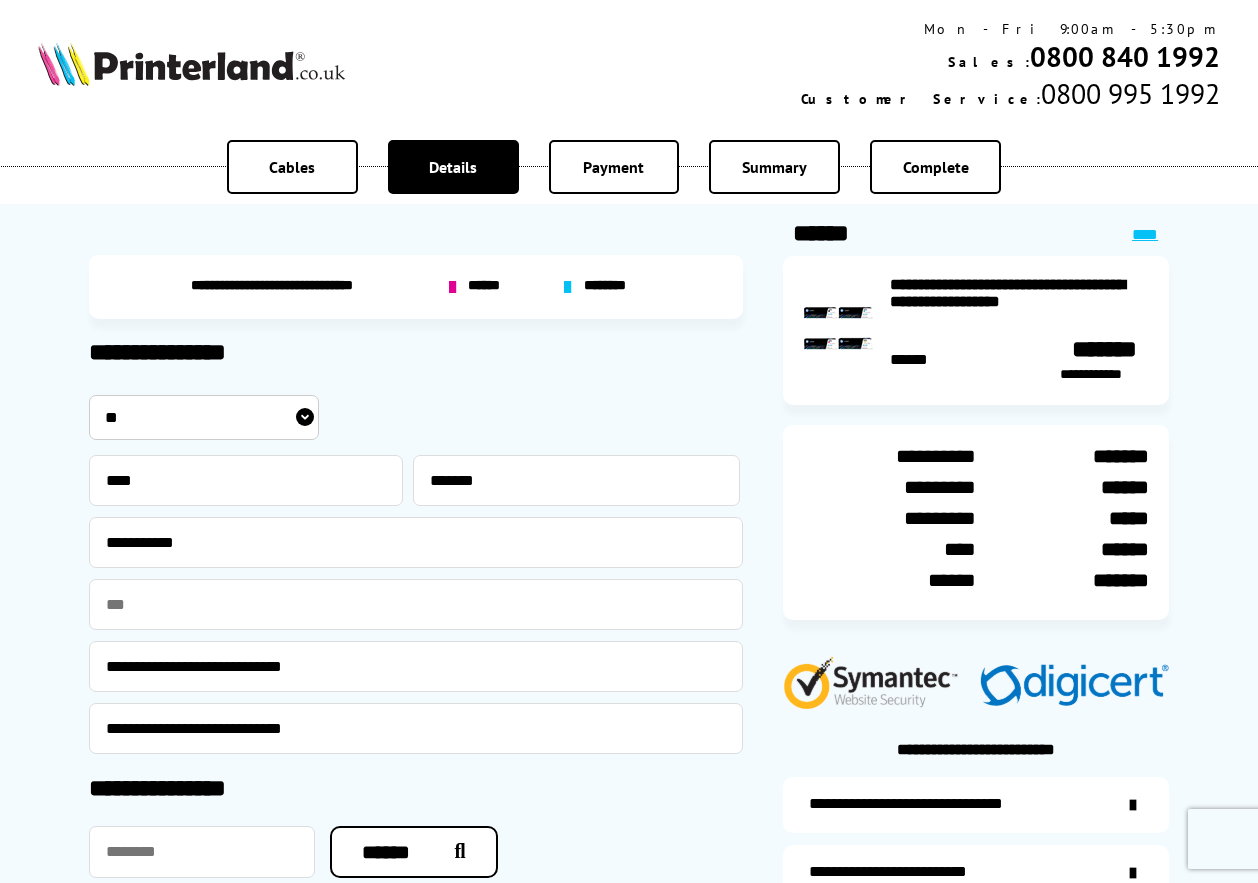 scroll, scrollTop: 204, scrollLeft: 0, axis: vertical 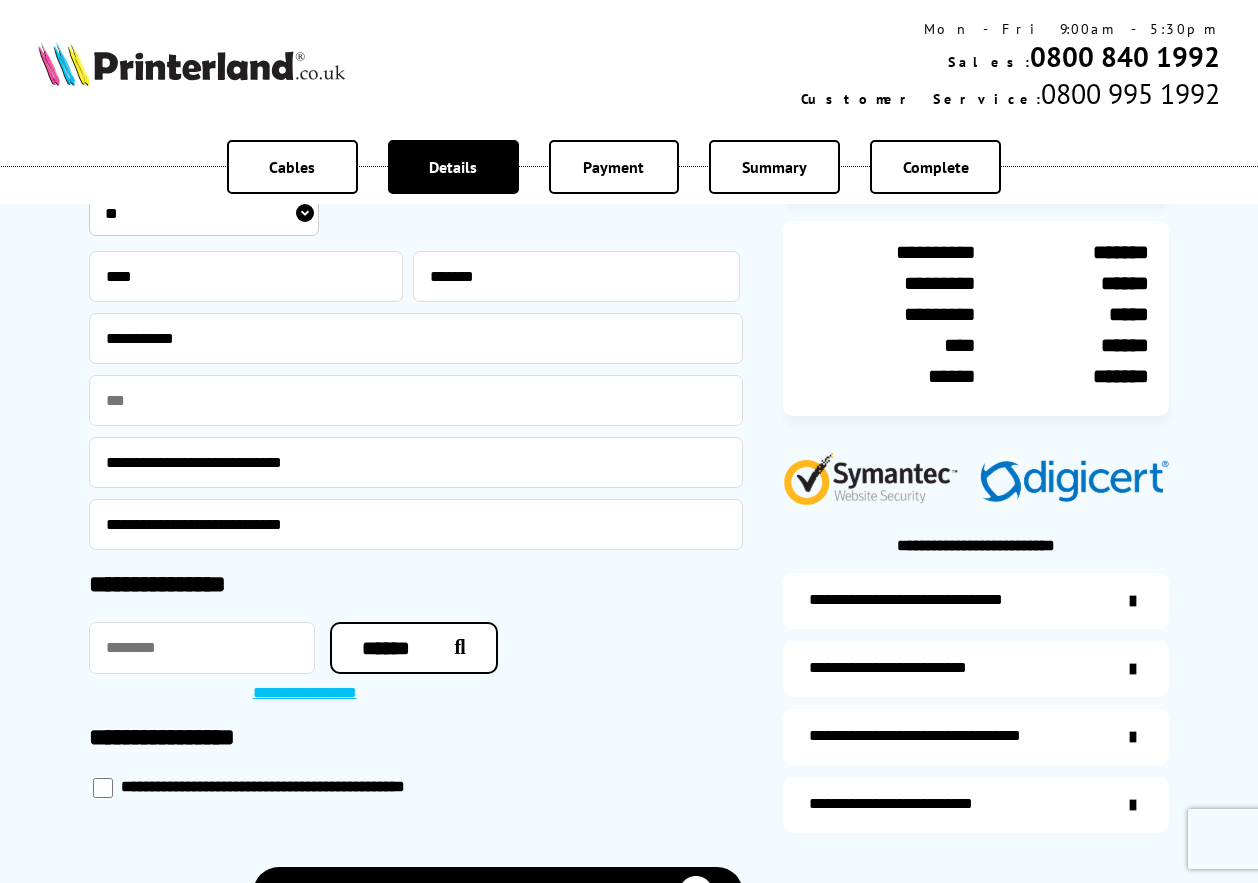 type on "**********" 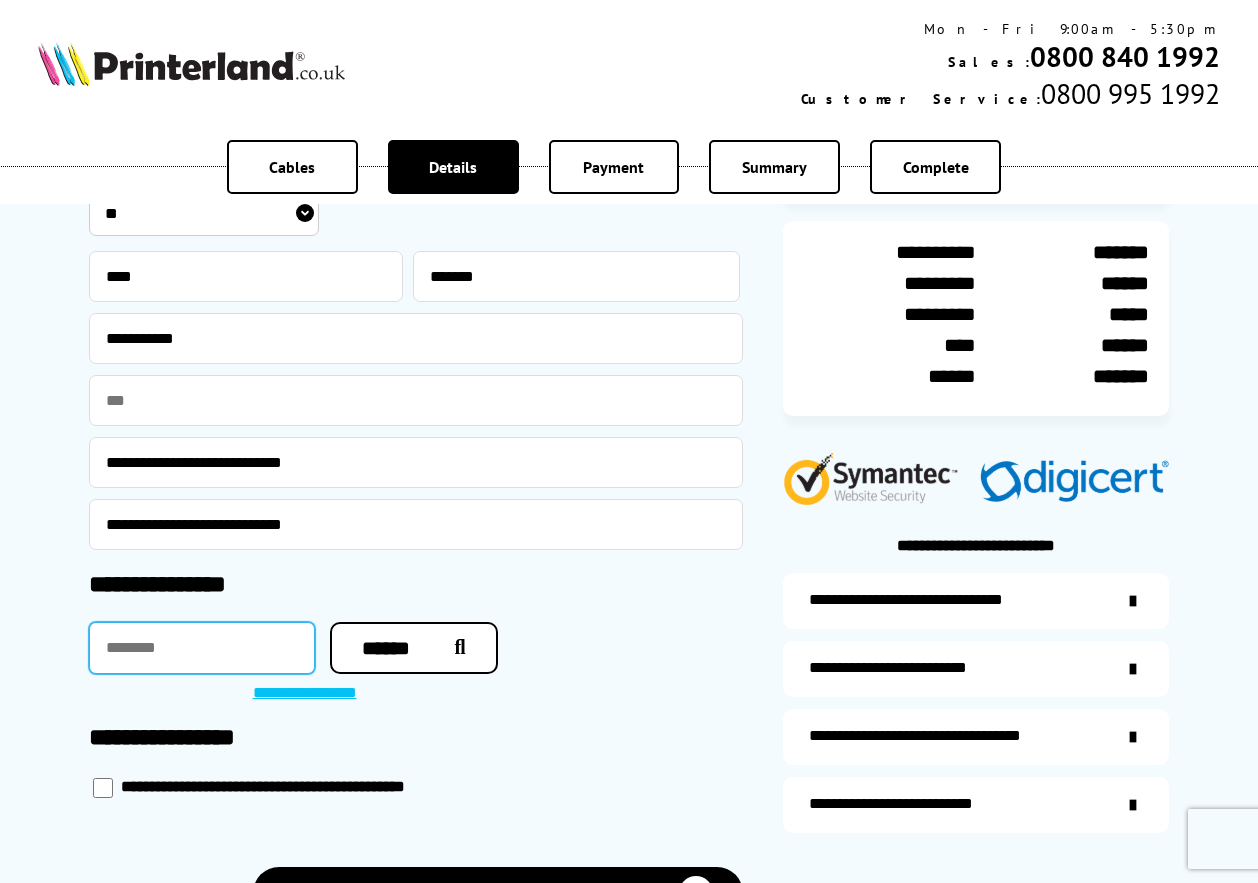 click at bounding box center [202, 648] 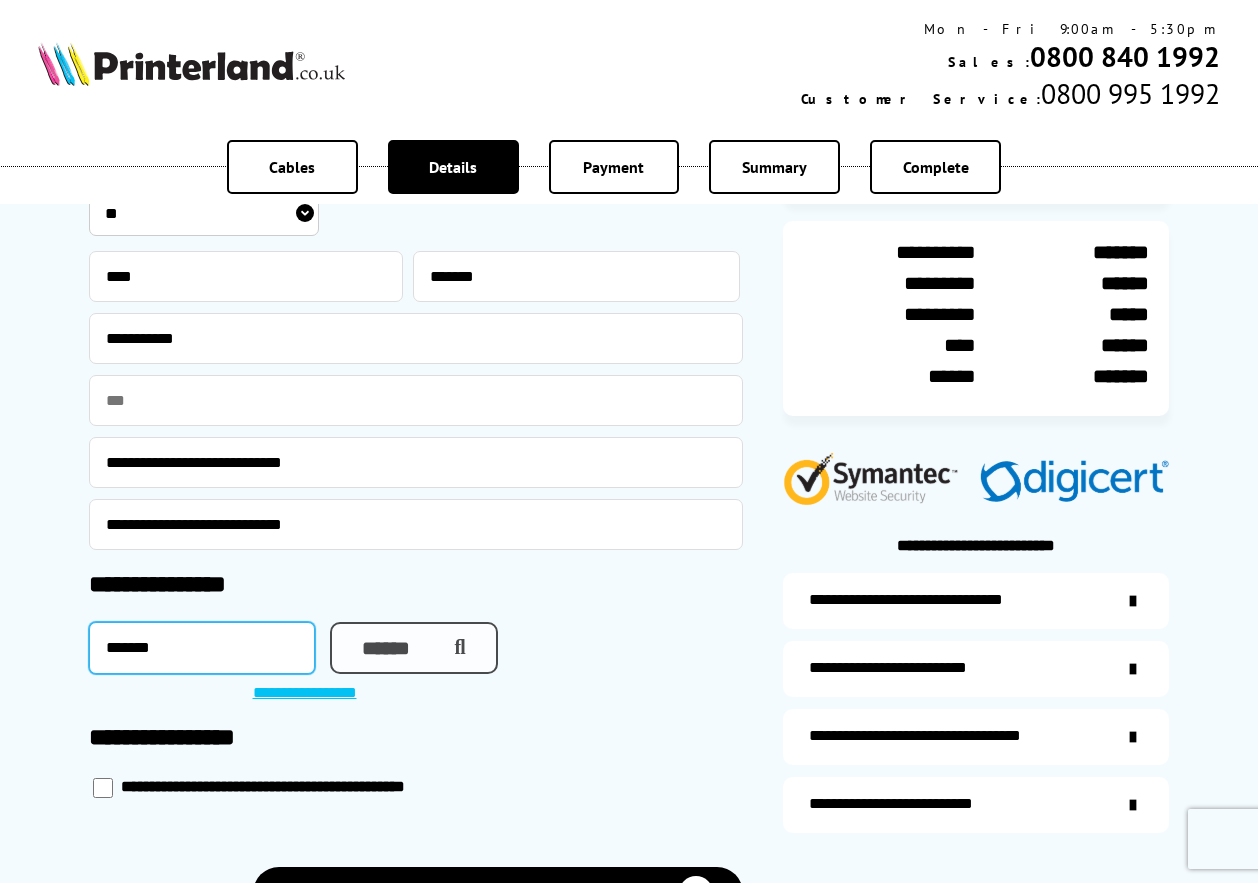 type on "*******" 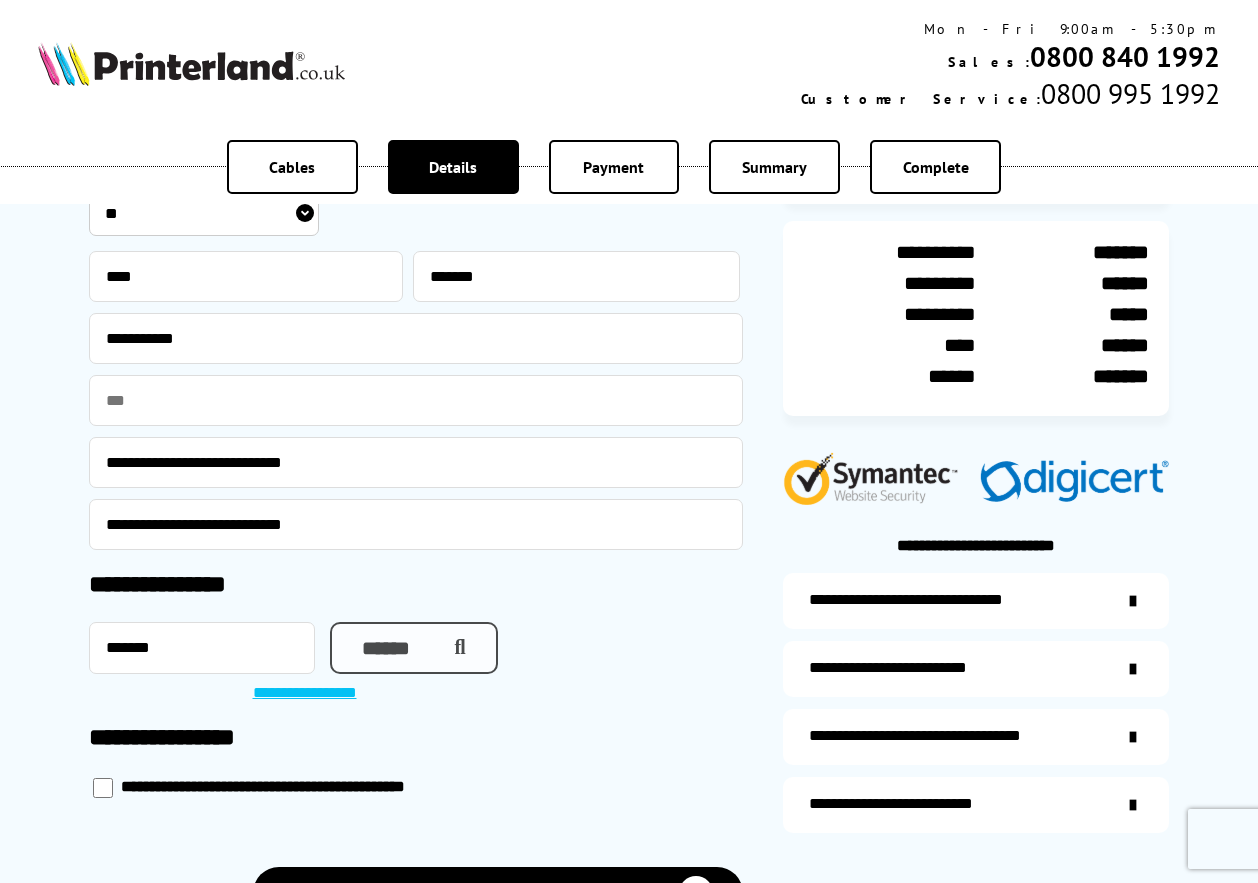 click on "******" at bounding box center (414, 648) 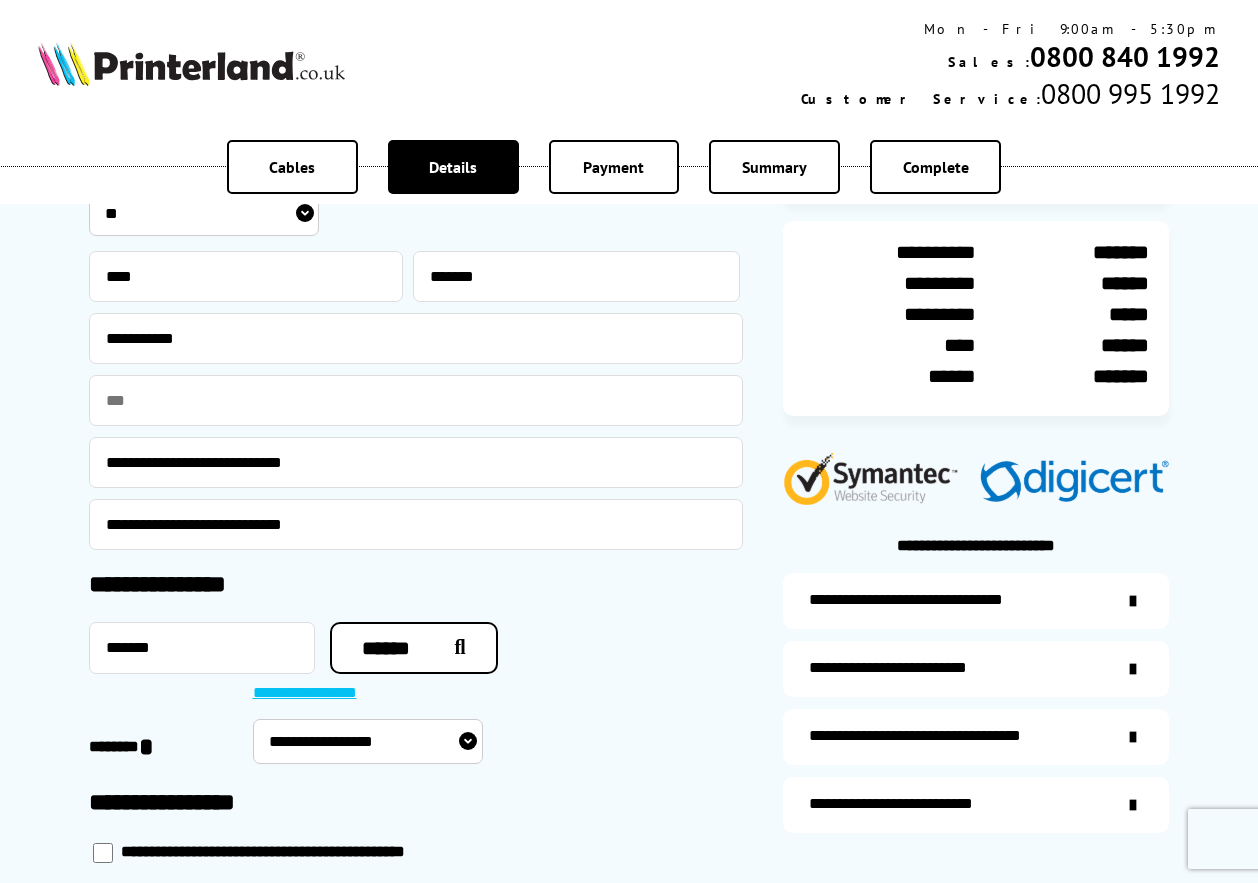 click on "**********" at bounding box center (368, 741) 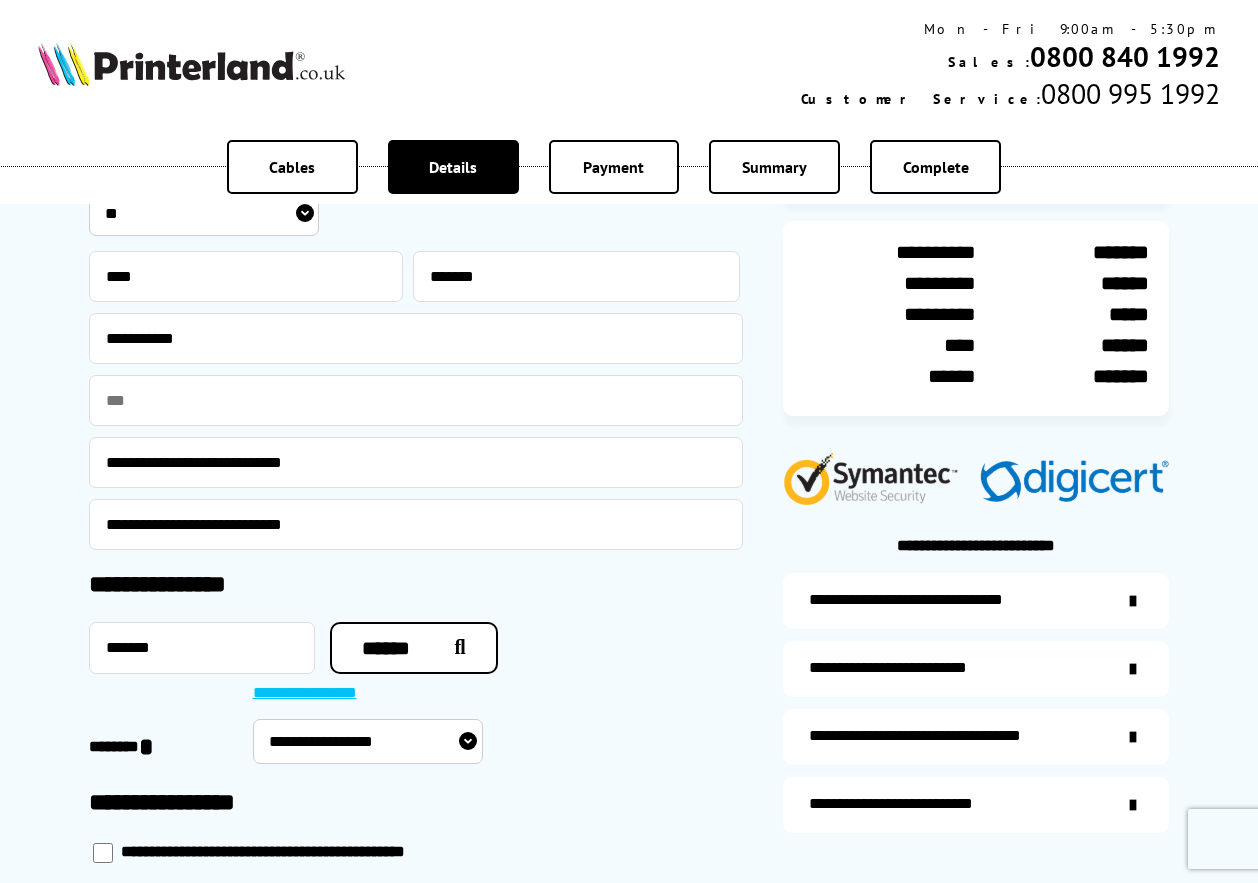 select on "**********" 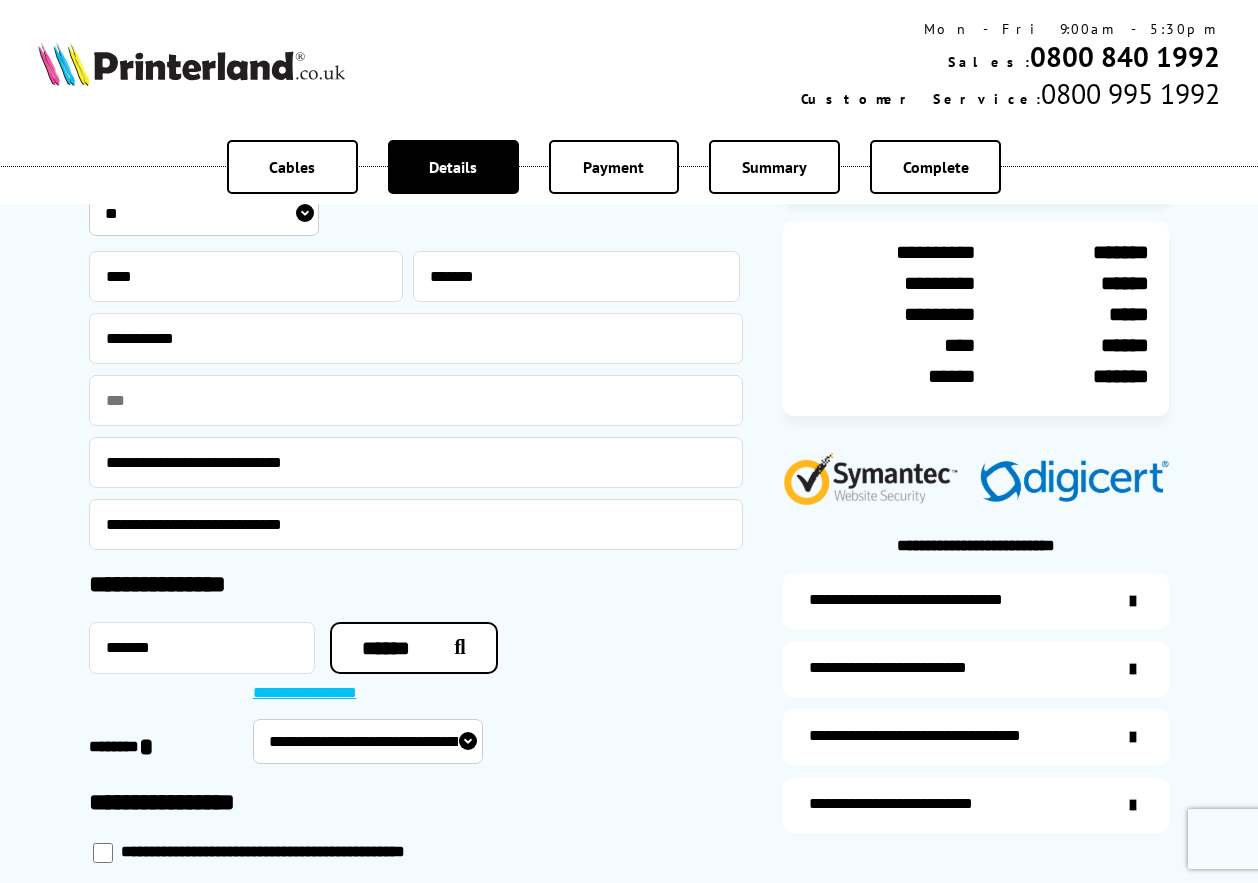 click on "**********" at bounding box center [0, 0] 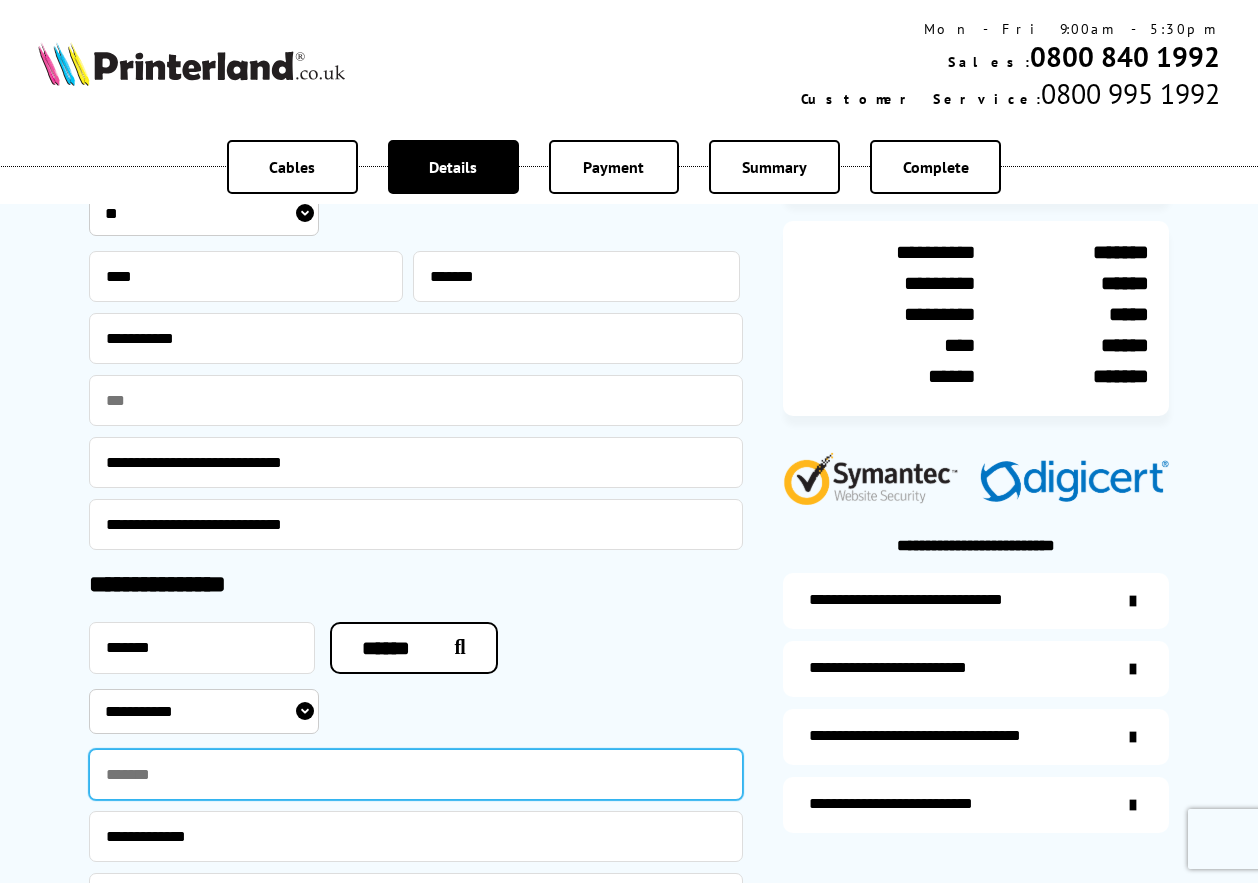 click at bounding box center [416, 774] 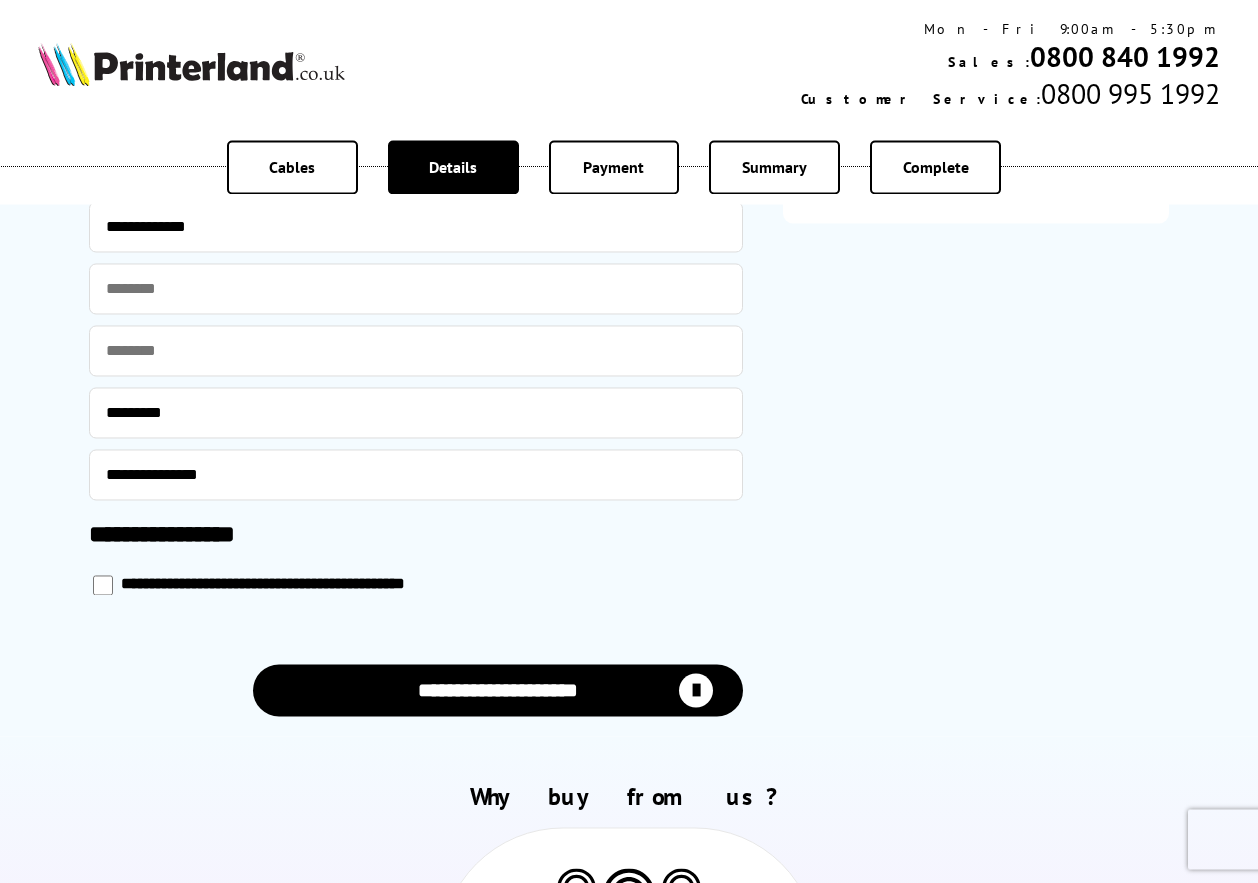 scroll, scrollTop: 816, scrollLeft: 0, axis: vertical 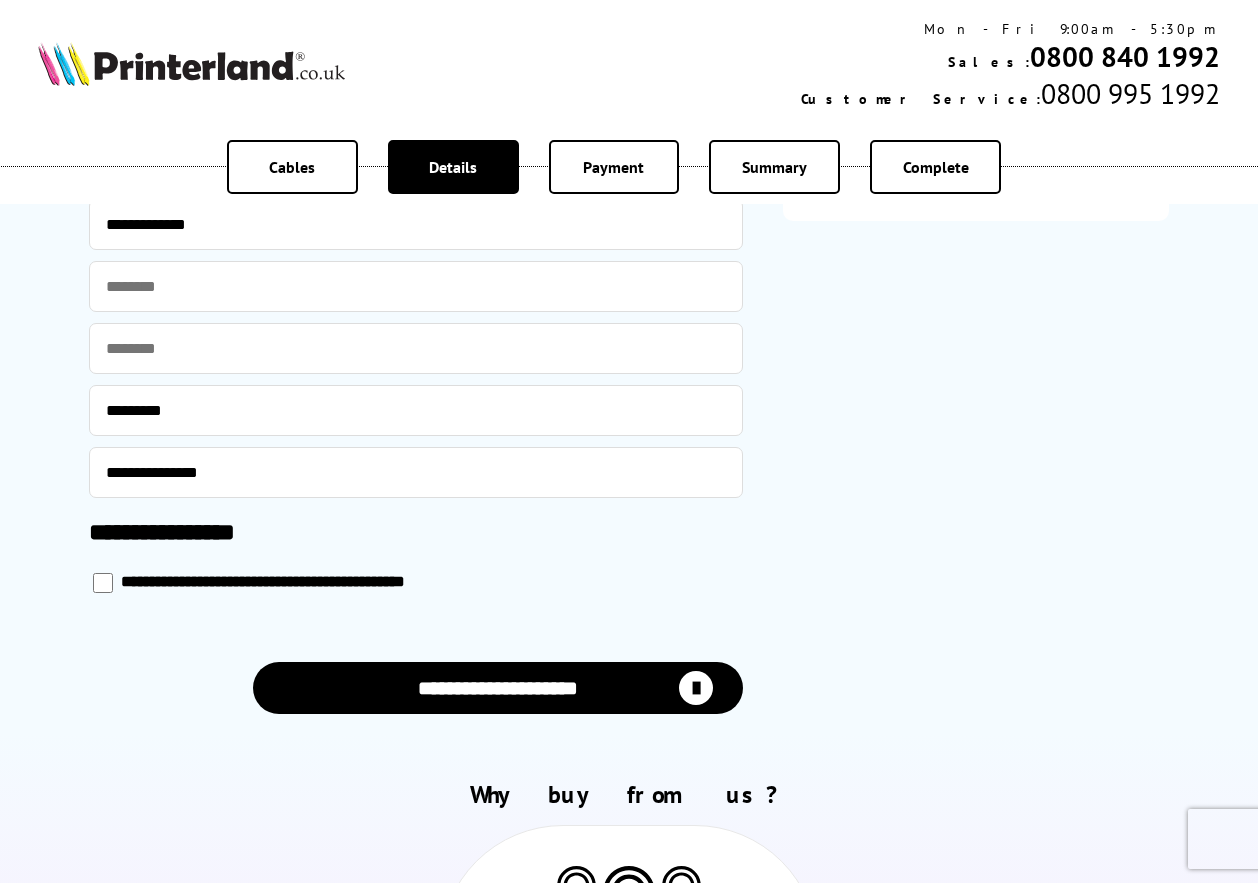 type on "**********" 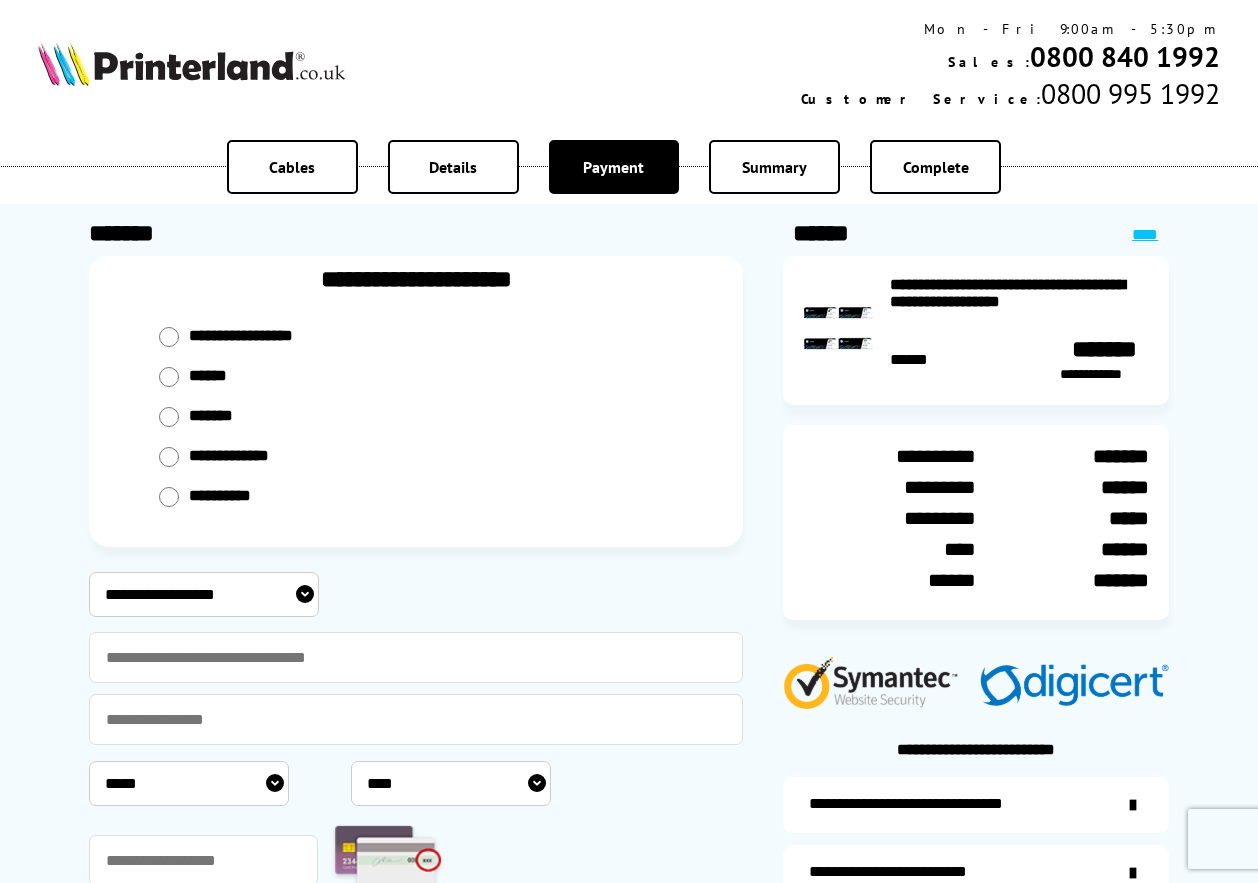 scroll, scrollTop: 0, scrollLeft: 0, axis: both 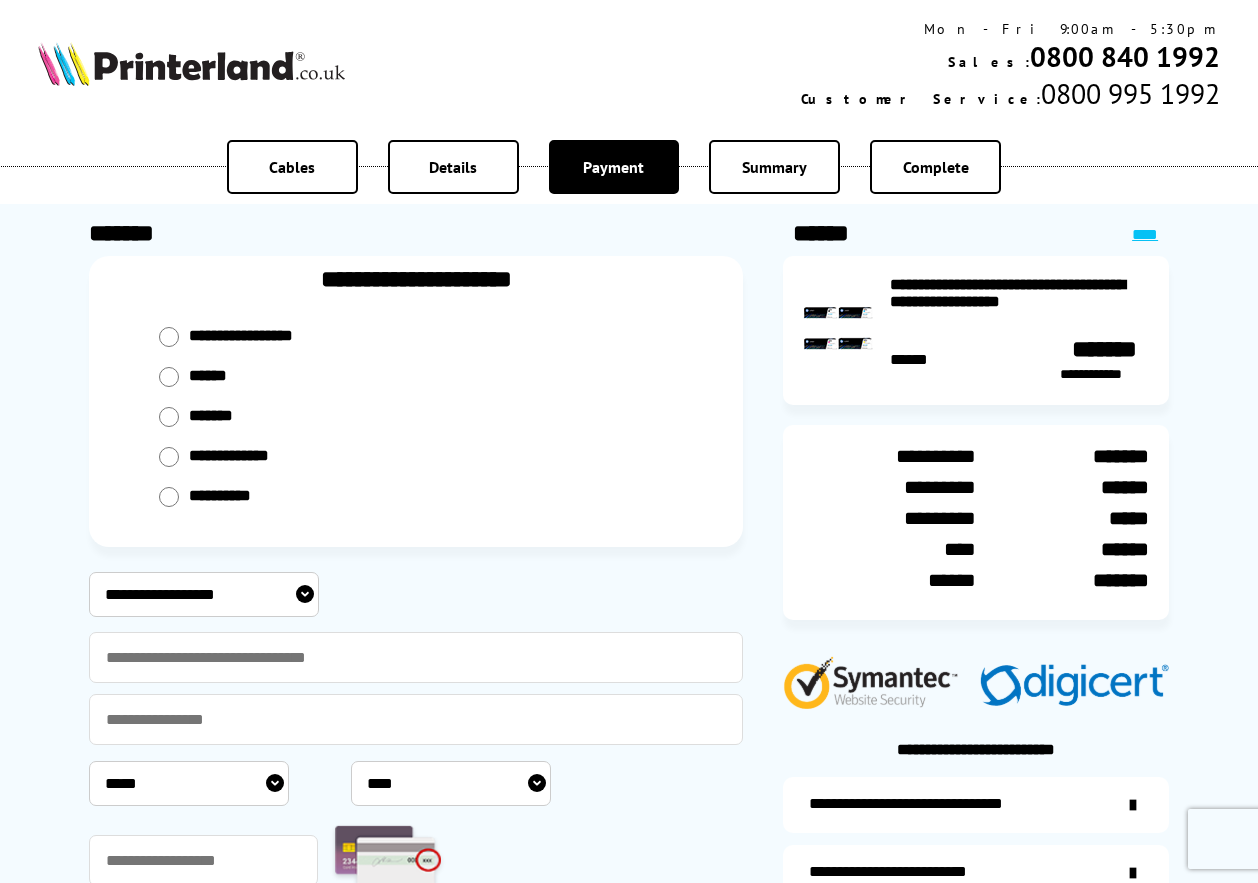 click on "**********" at bounding box center [204, 594] 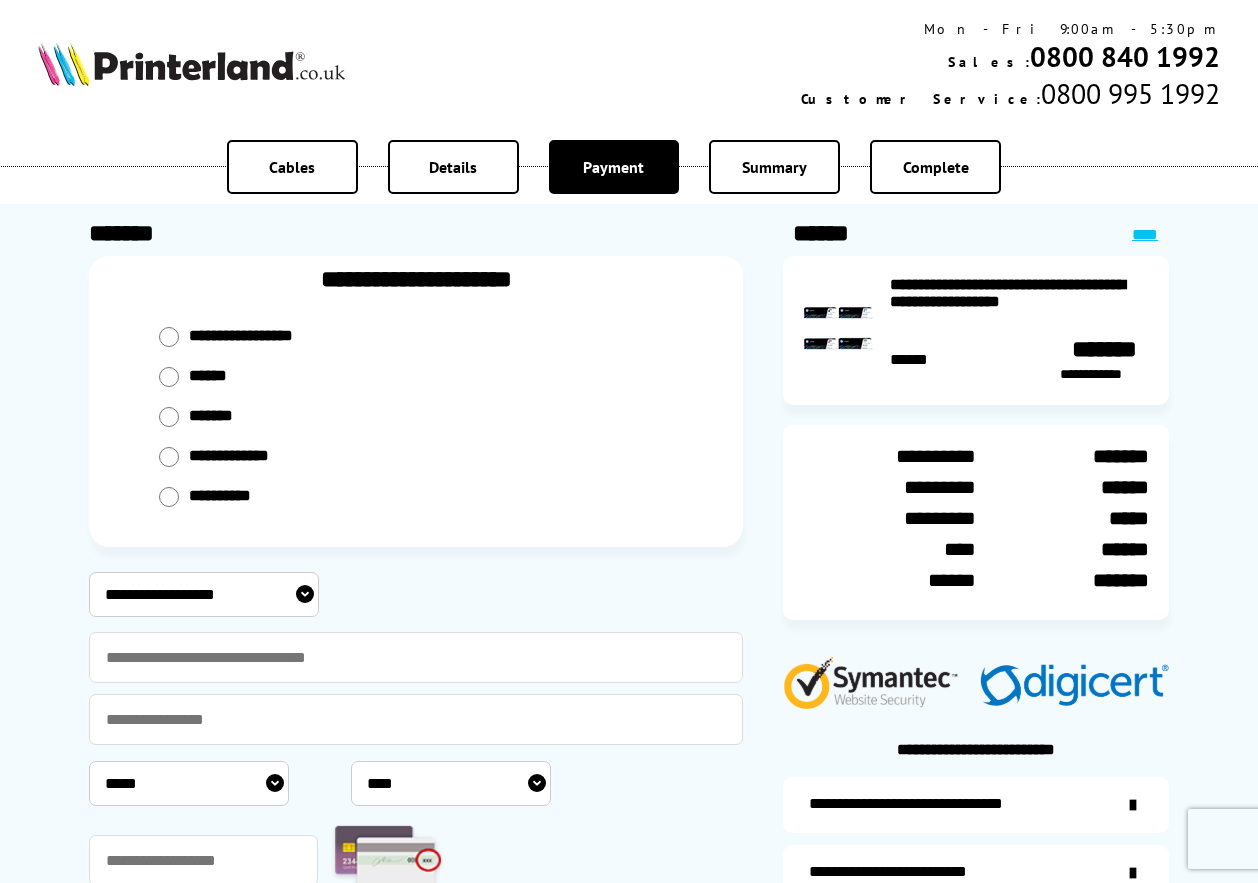 select on "**********" 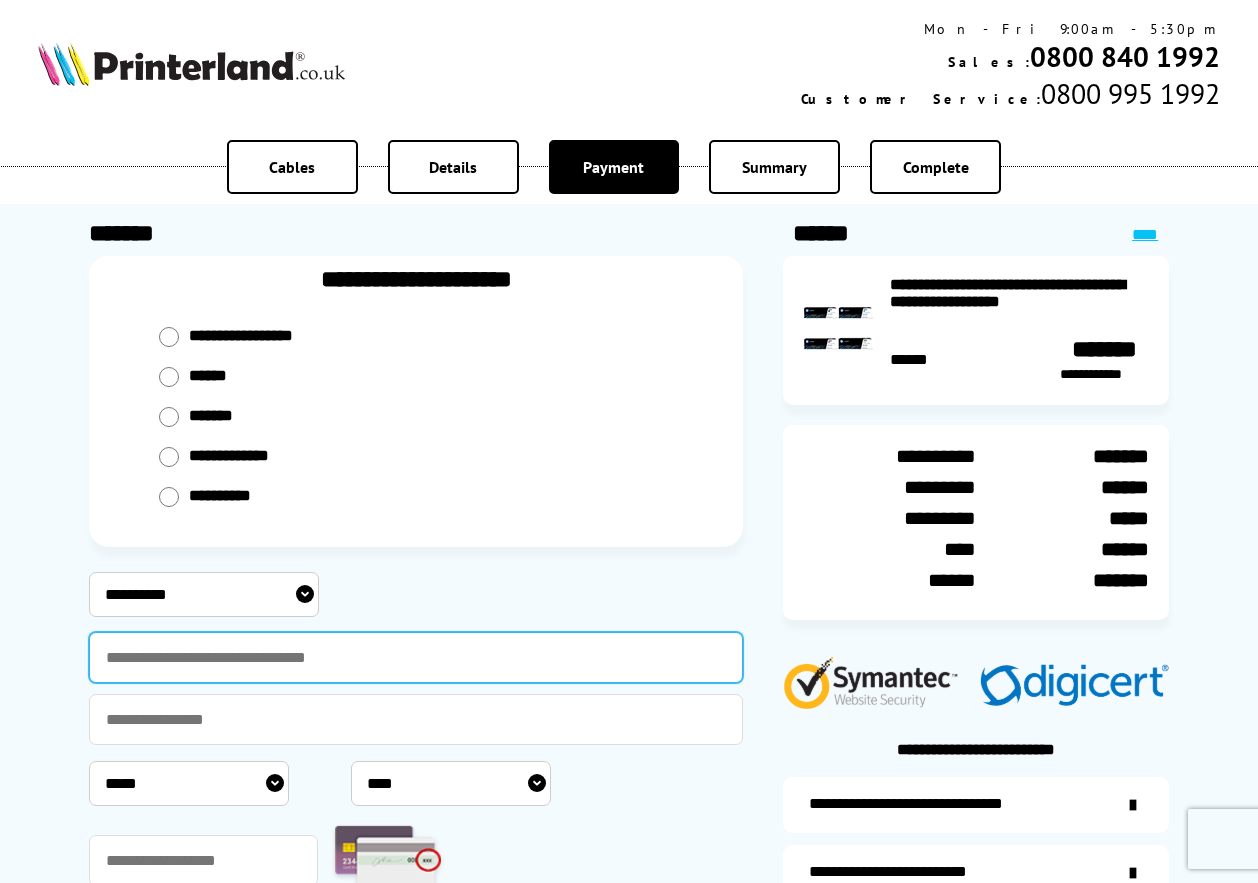 click at bounding box center (416, 657) 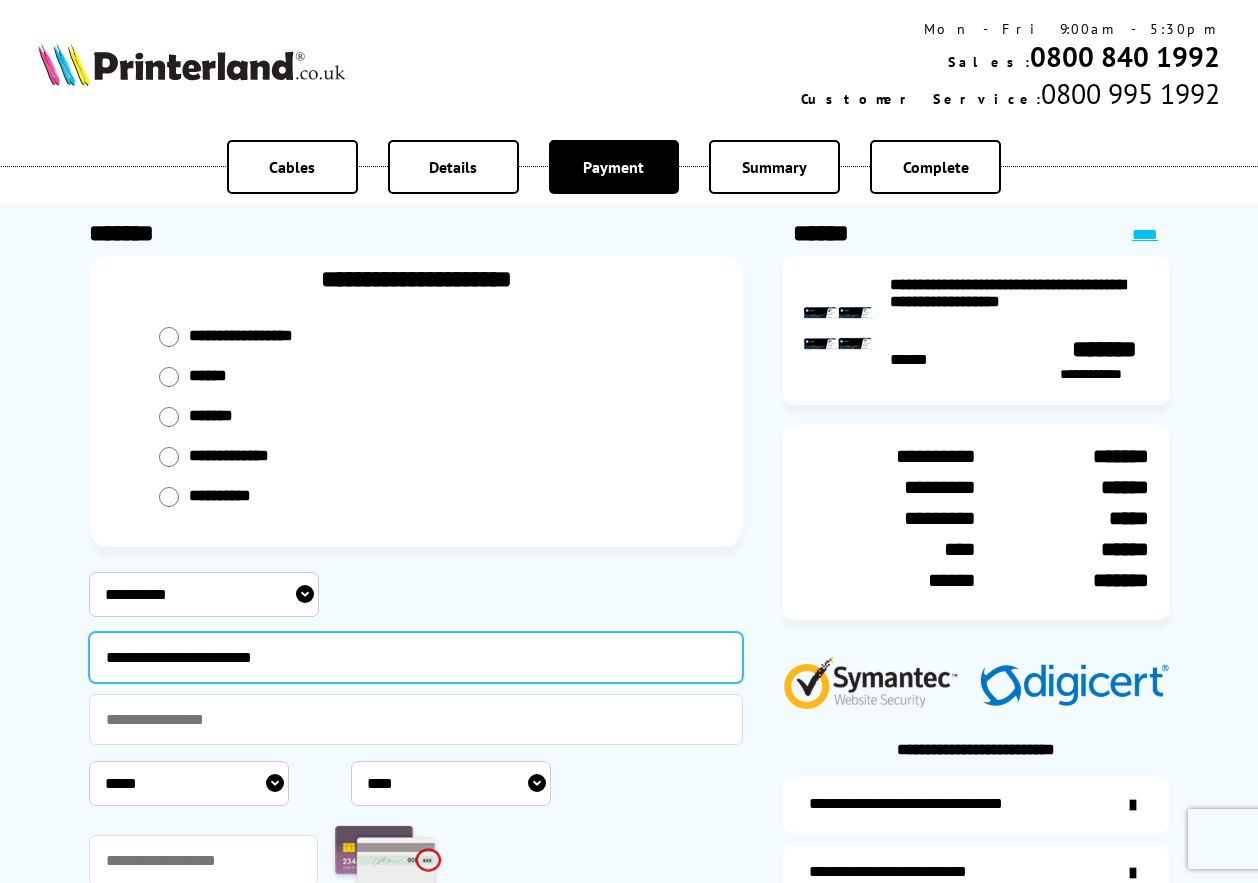 type on "**********" 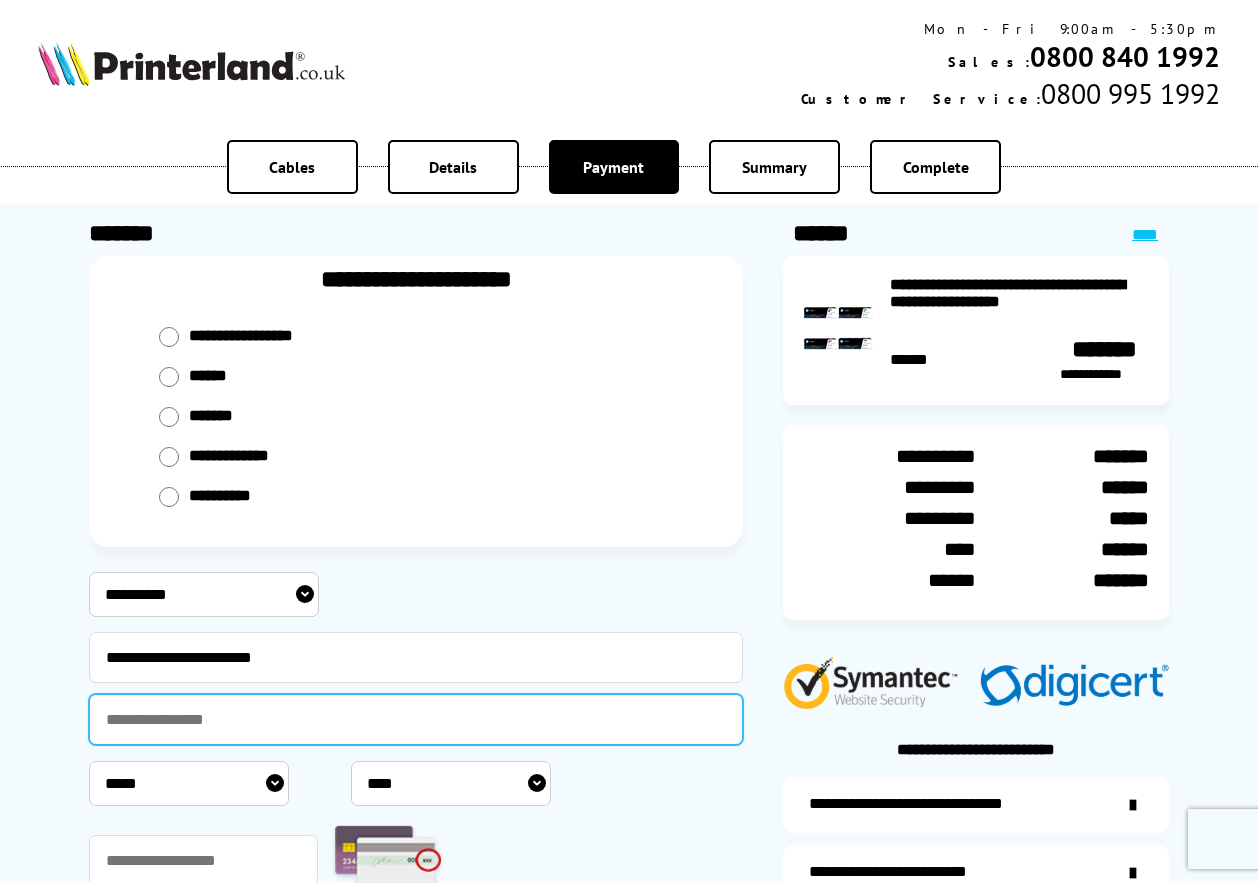 click at bounding box center (416, 719) 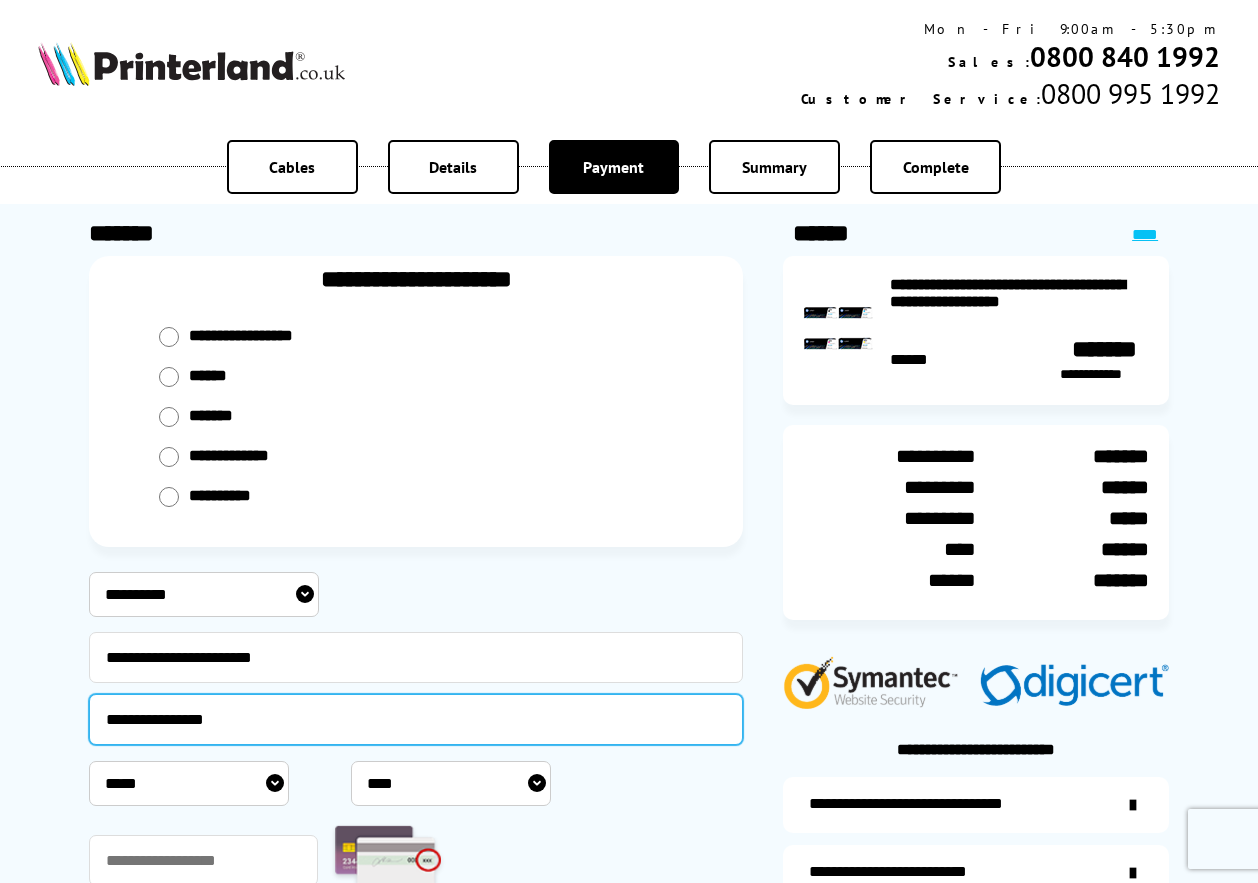 type on "**********" 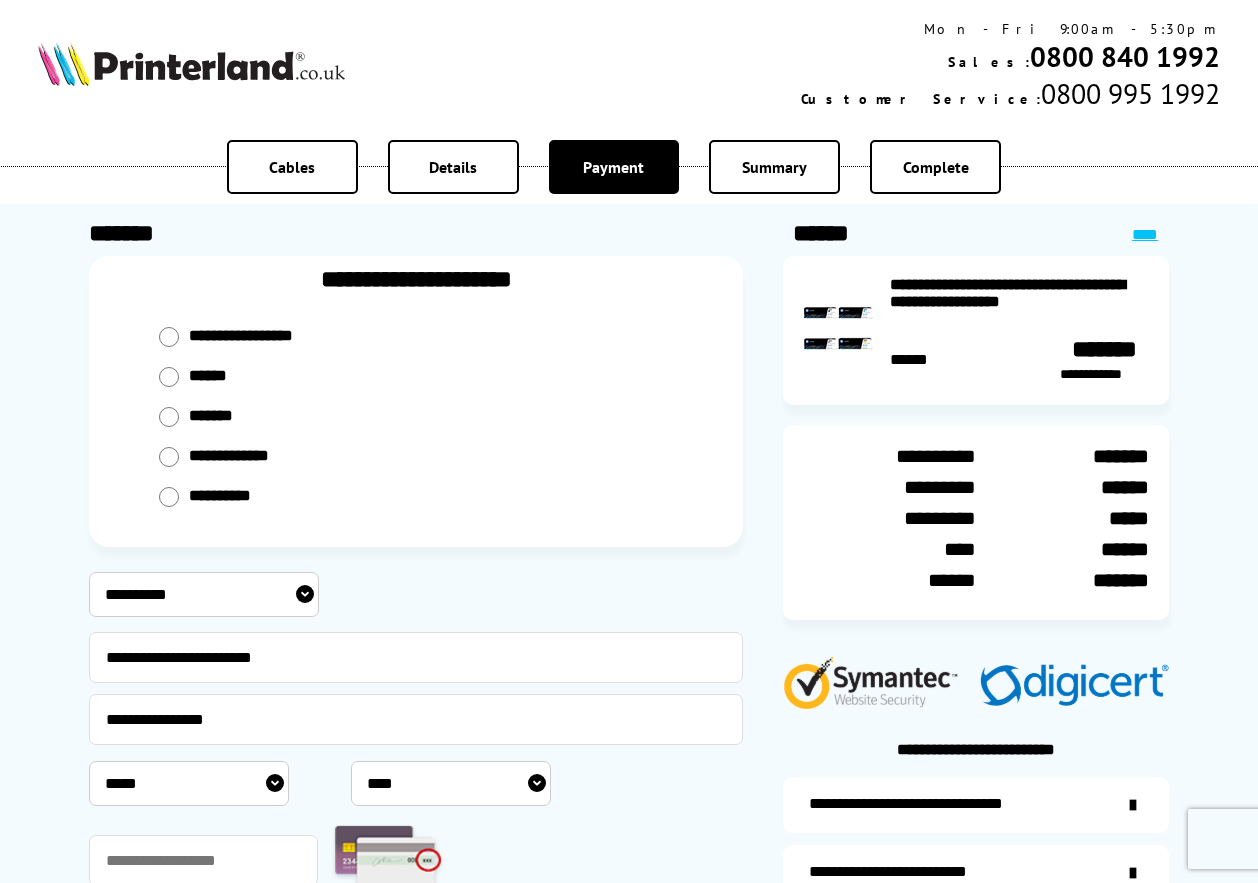click on "*****
*
*
*
*
*
*
*
*
*
**
**
**" at bounding box center (189, 783) 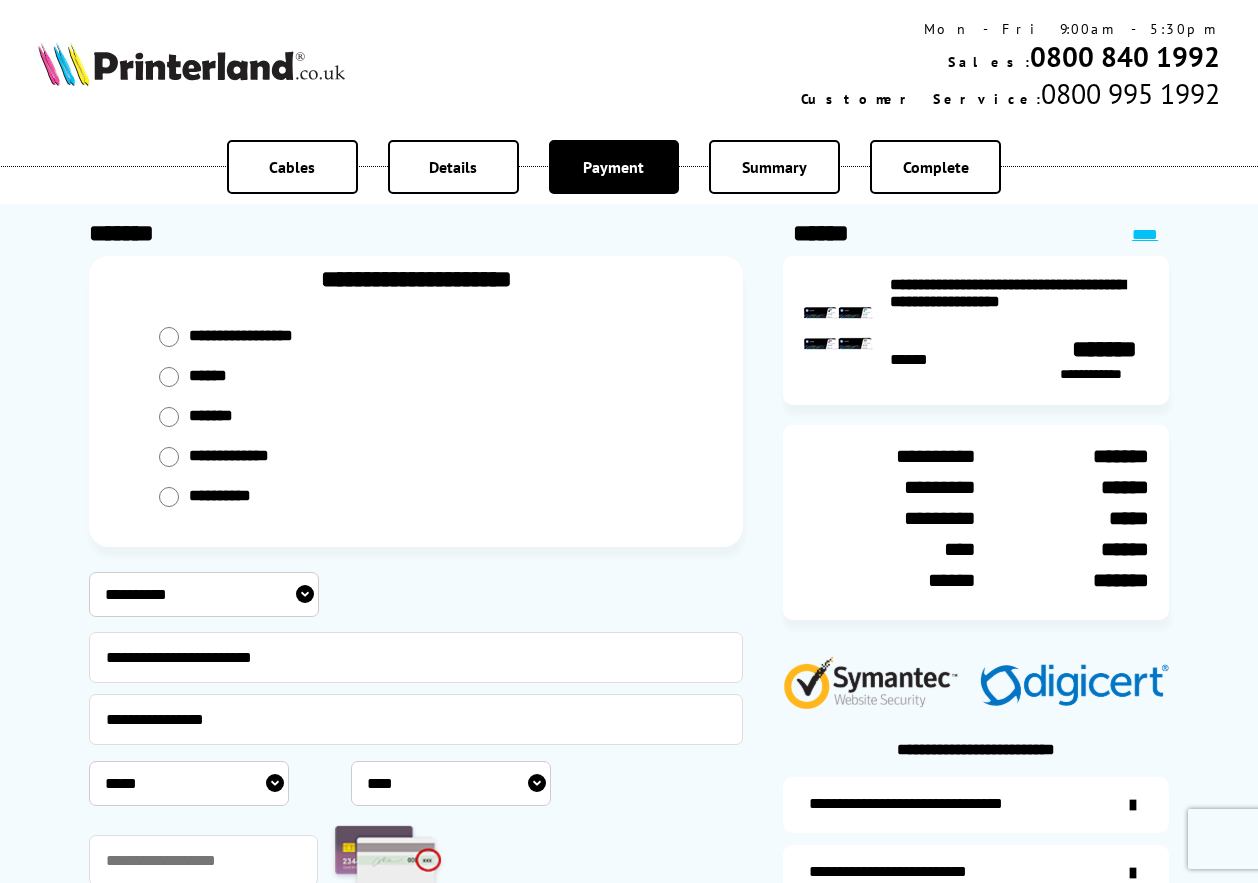 select on "*" 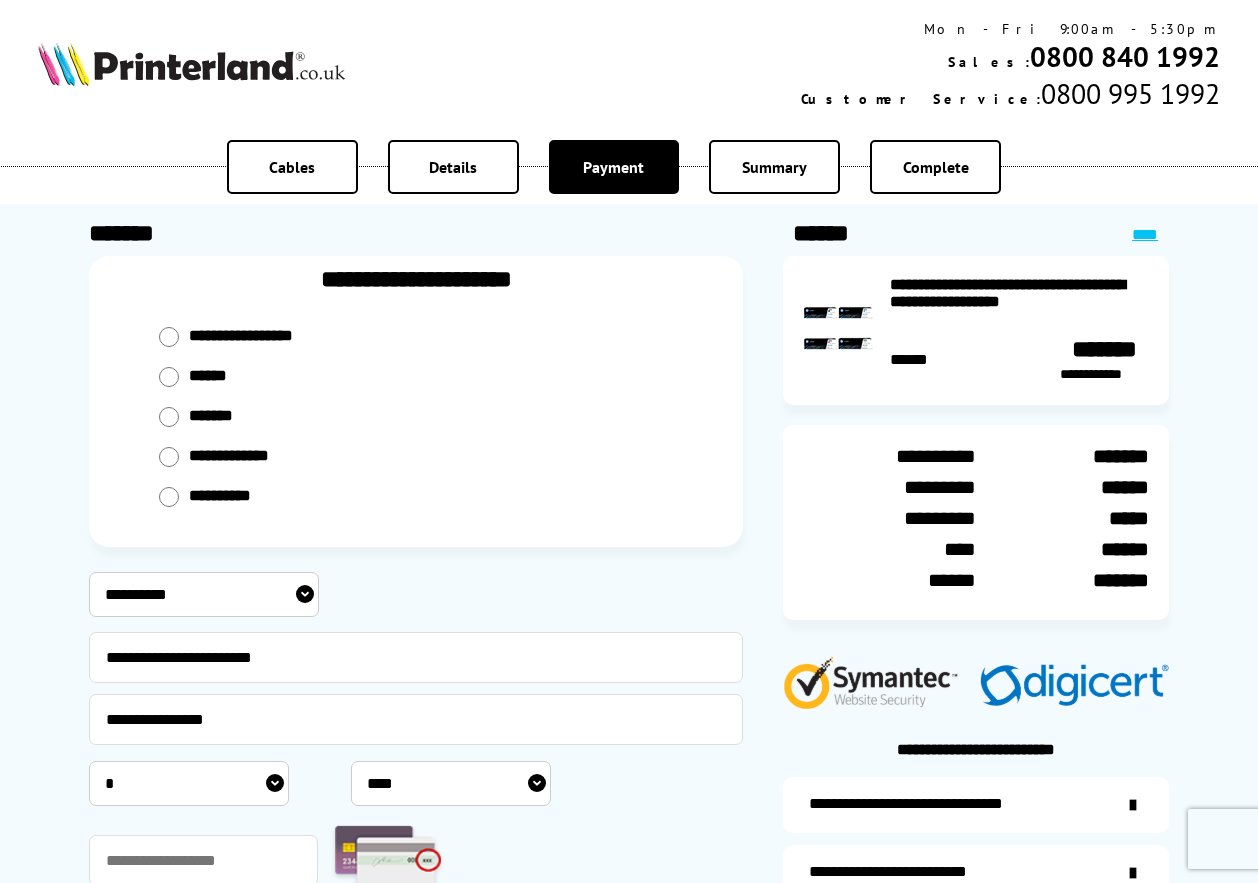 click on "*" at bounding box center (0, 0) 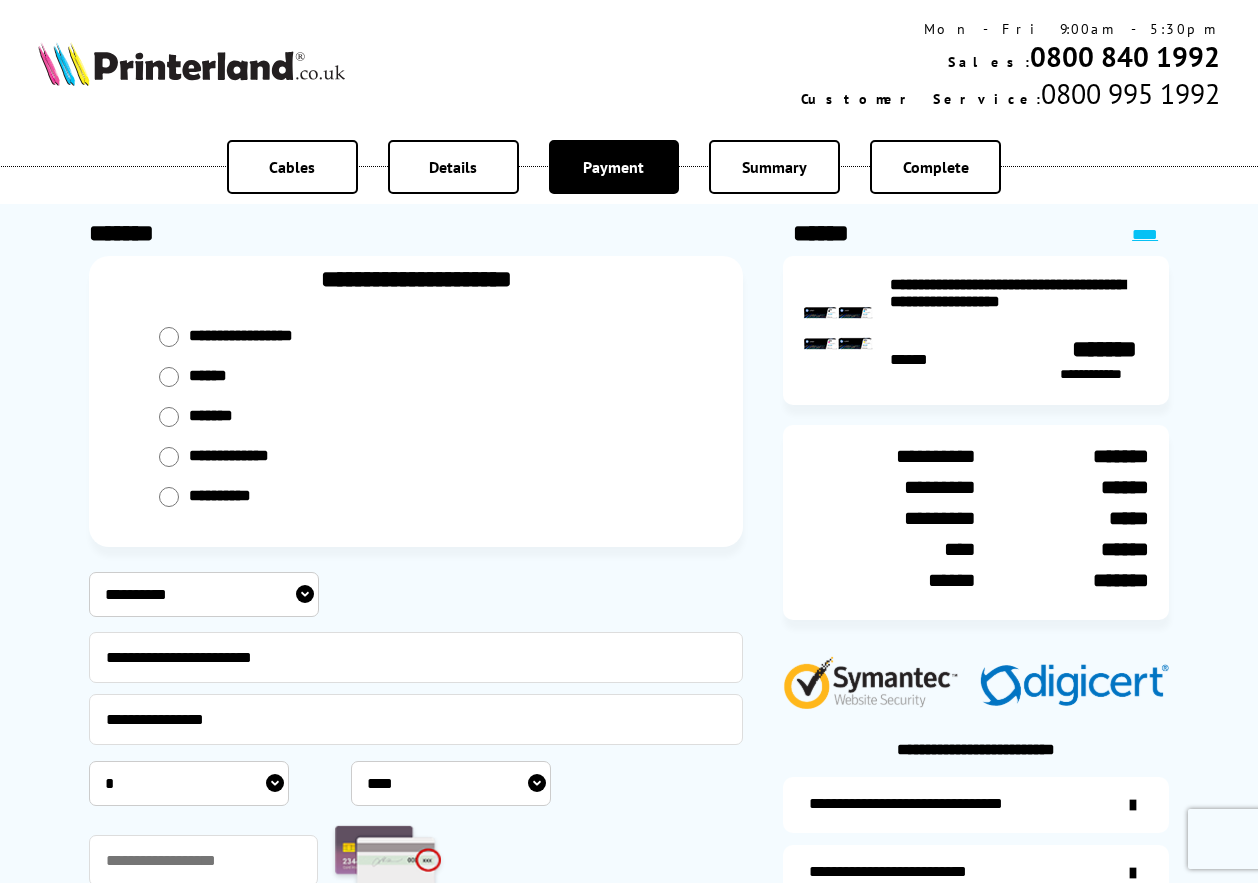 click on "****
****
****
****
****
****
****
****
****
****
****
****
****
****
****
****
****
****
****
****
****
****" at bounding box center (451, 783) 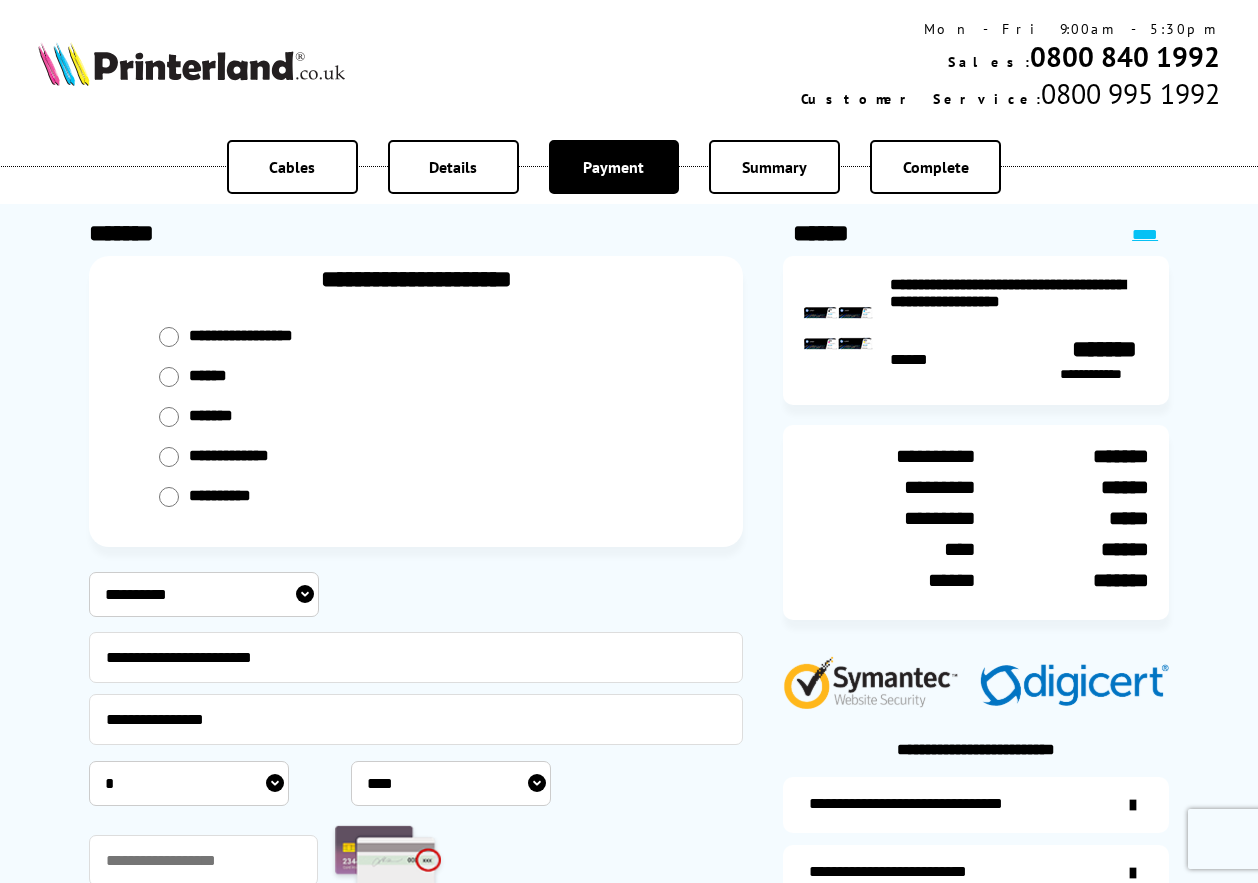 select on "****" 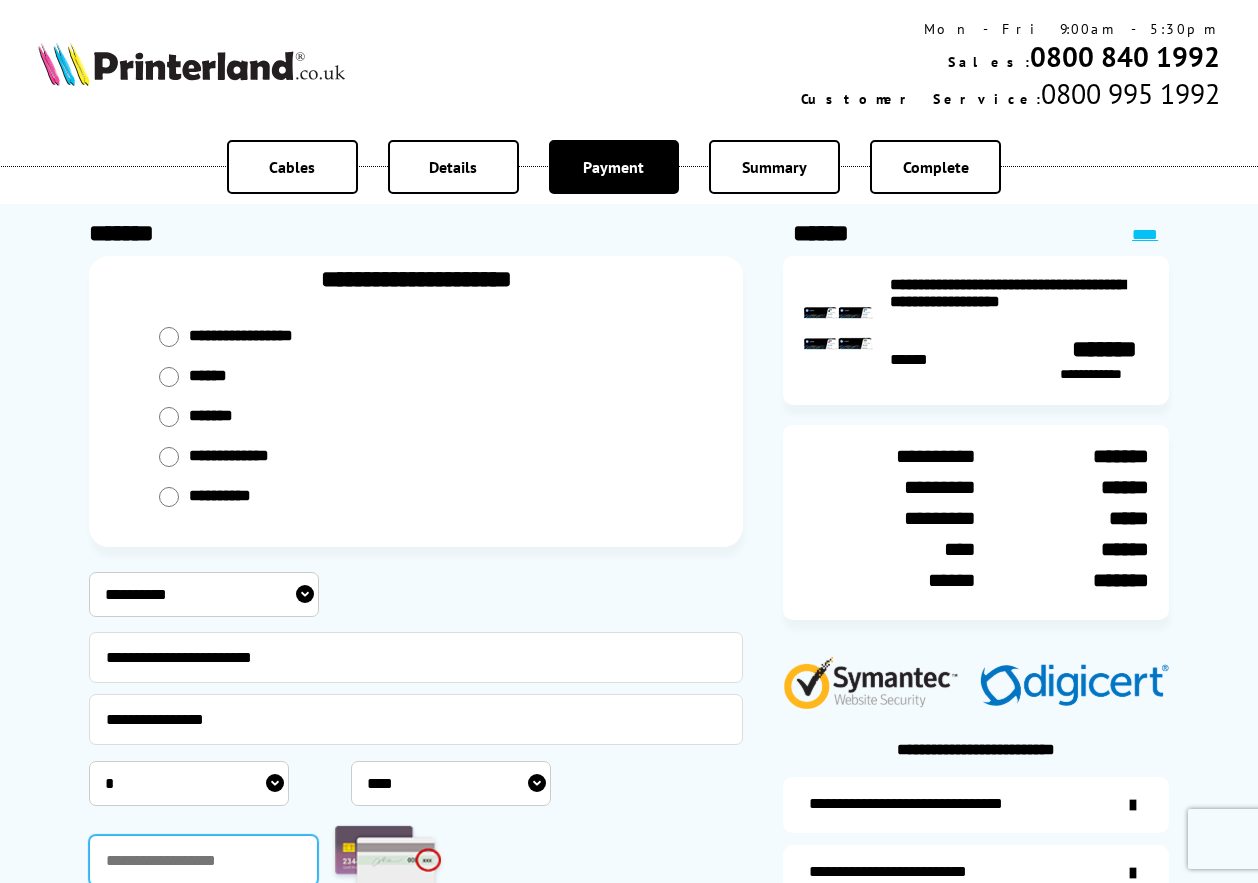 click at bounding box center [203, 860] 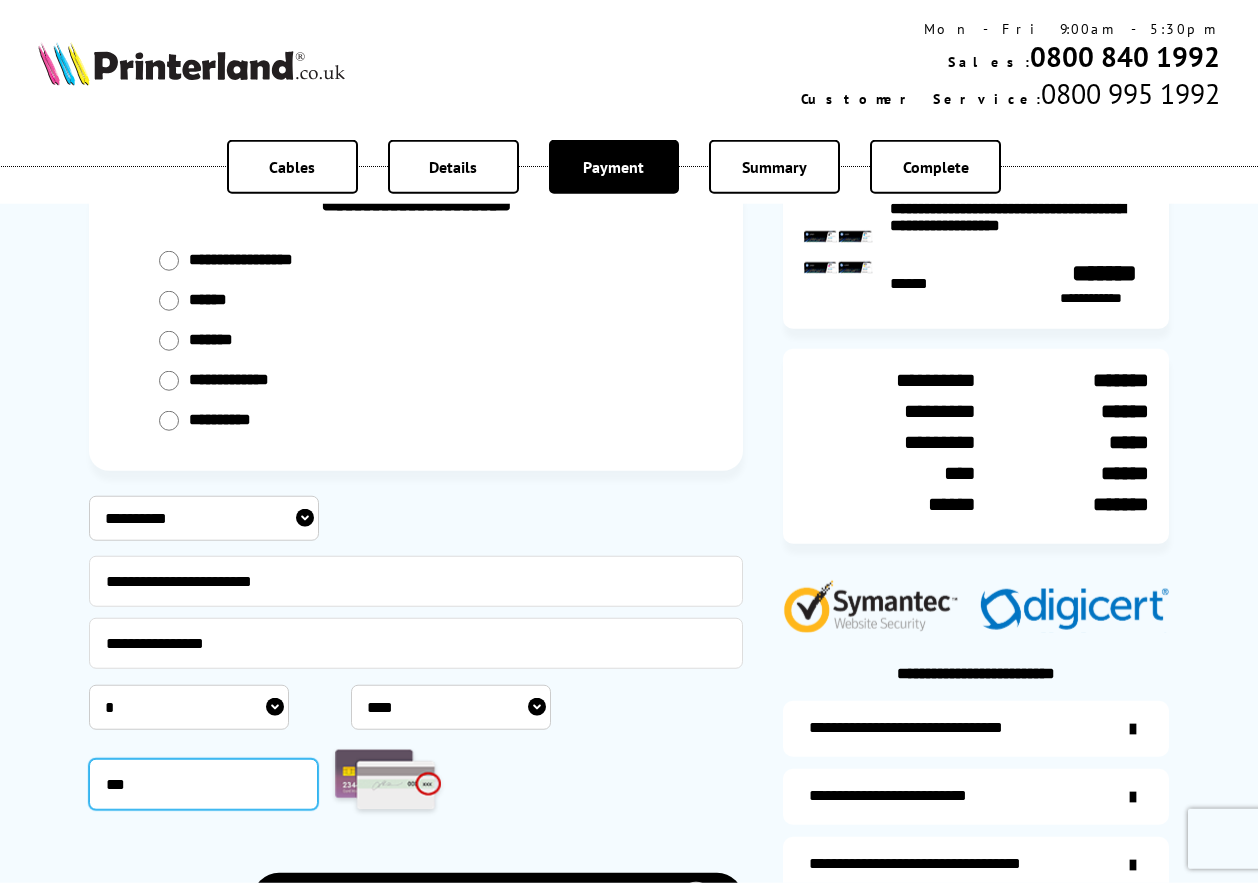 scroll, scrollTop: 204, scrollLeft: 0, axis: vertical 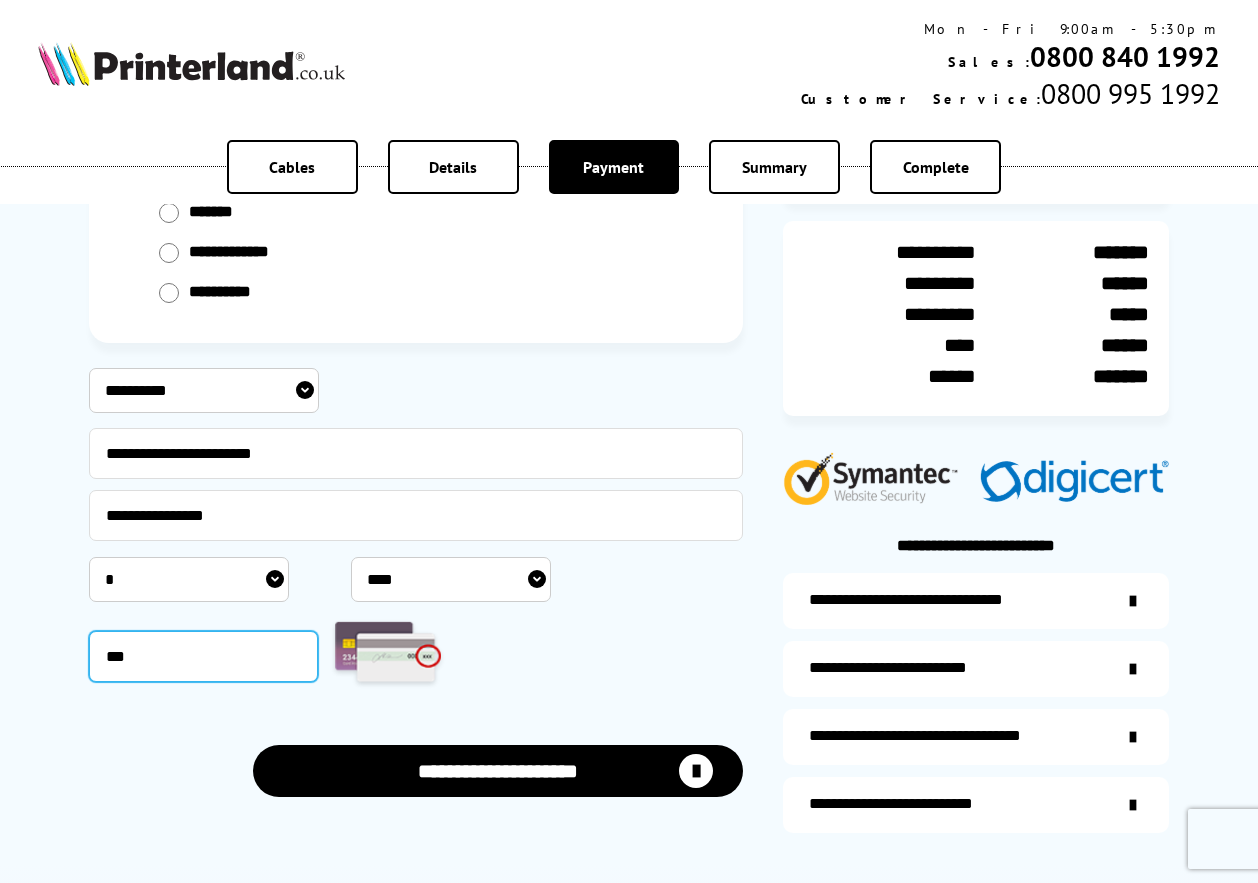 type on "***" 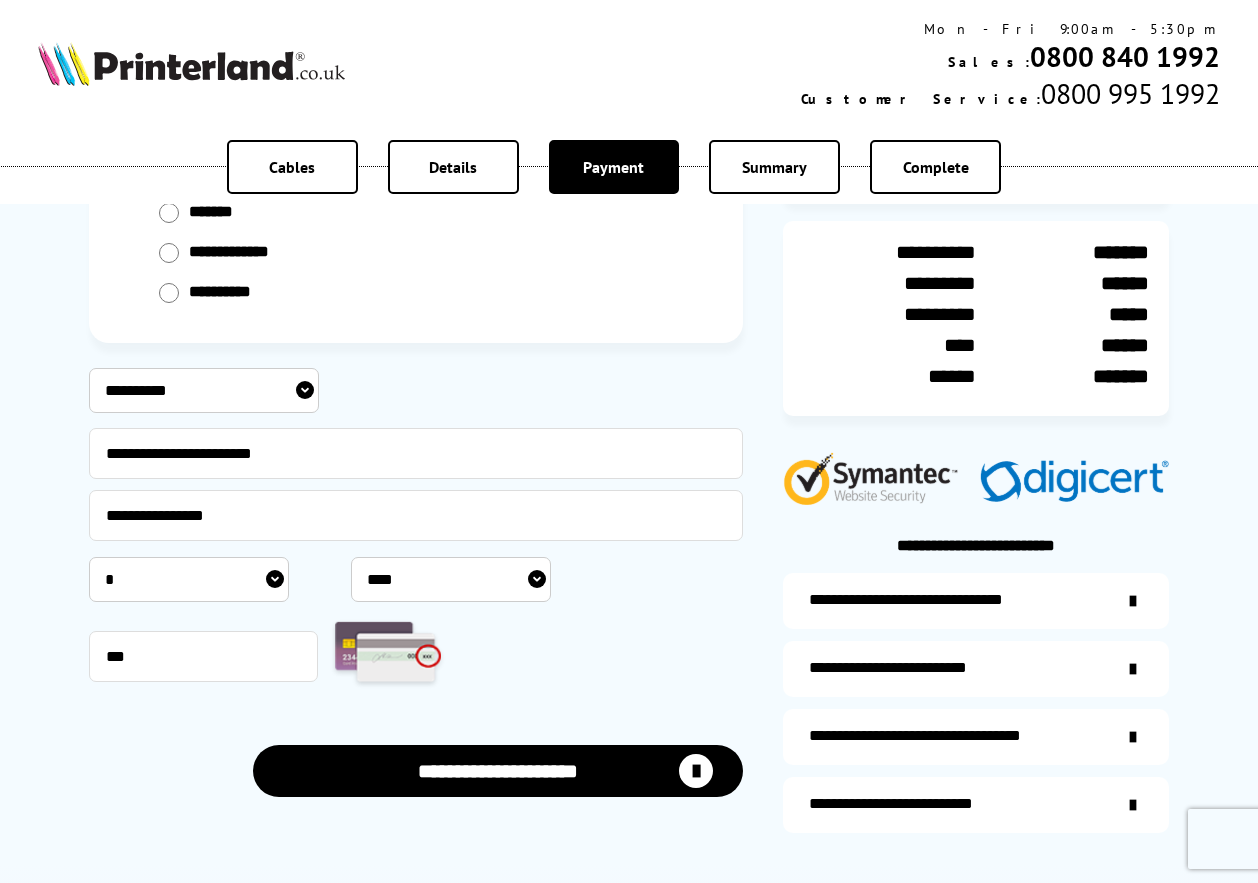 click at bounding box center [696, 771] 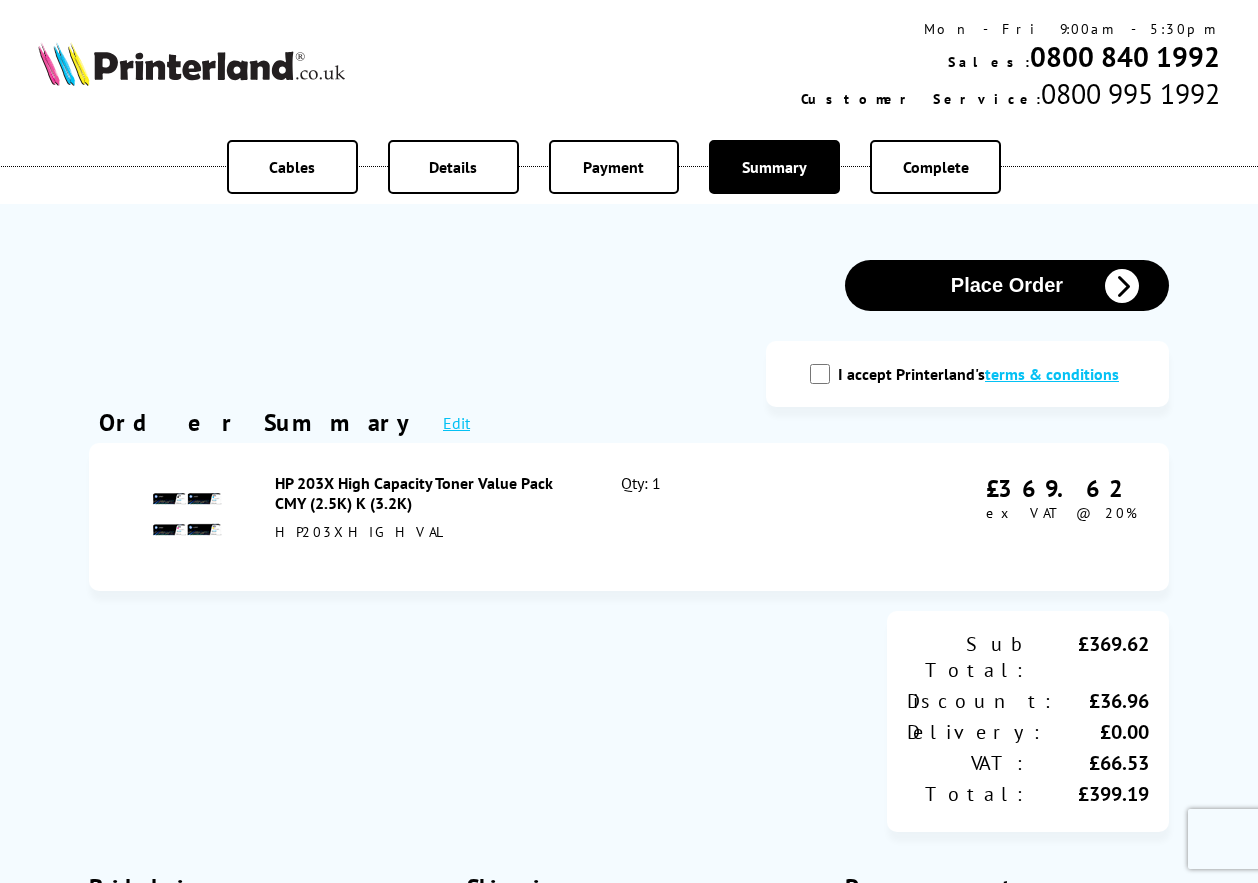 scroll, scrollTop: 0, scrollLeft: 0, axis: both 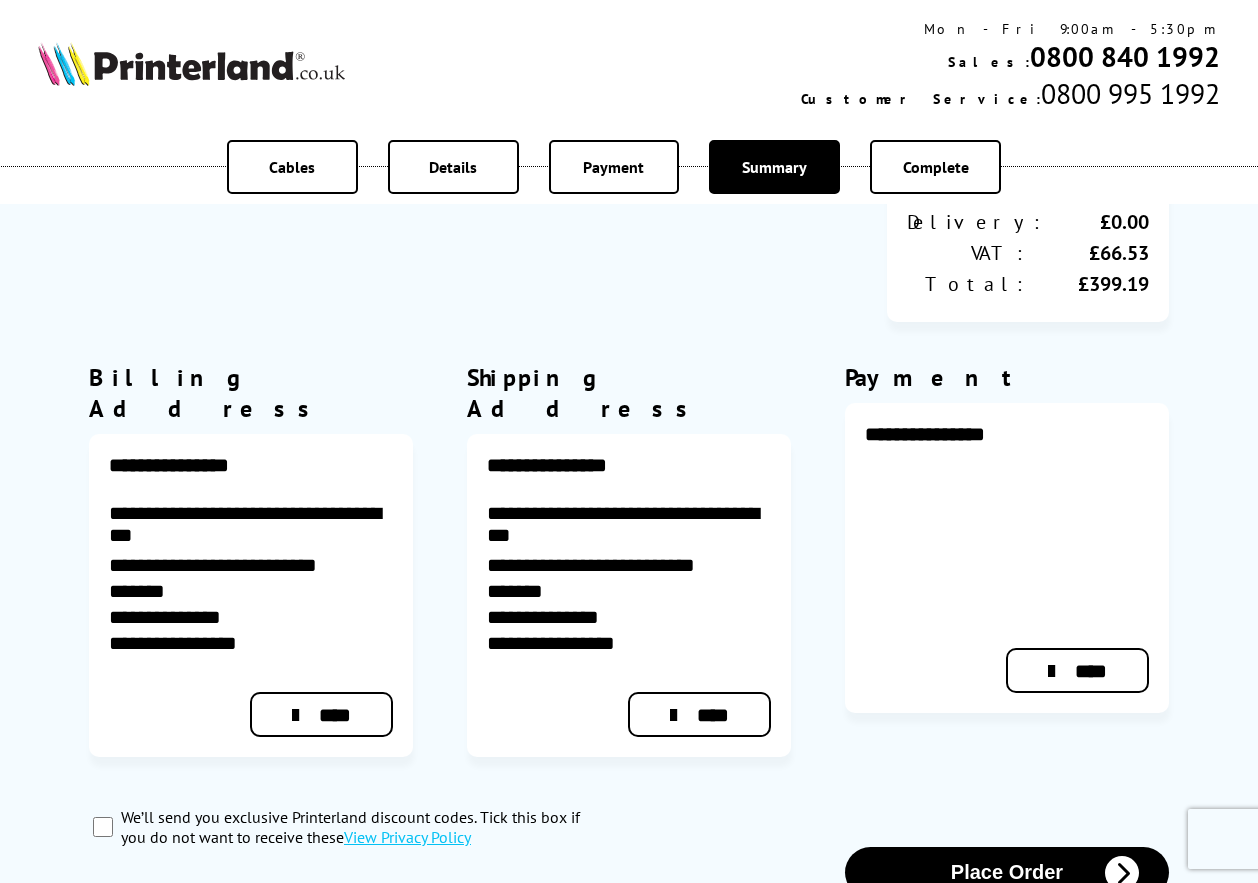 click at bounding box center (1122, 873) 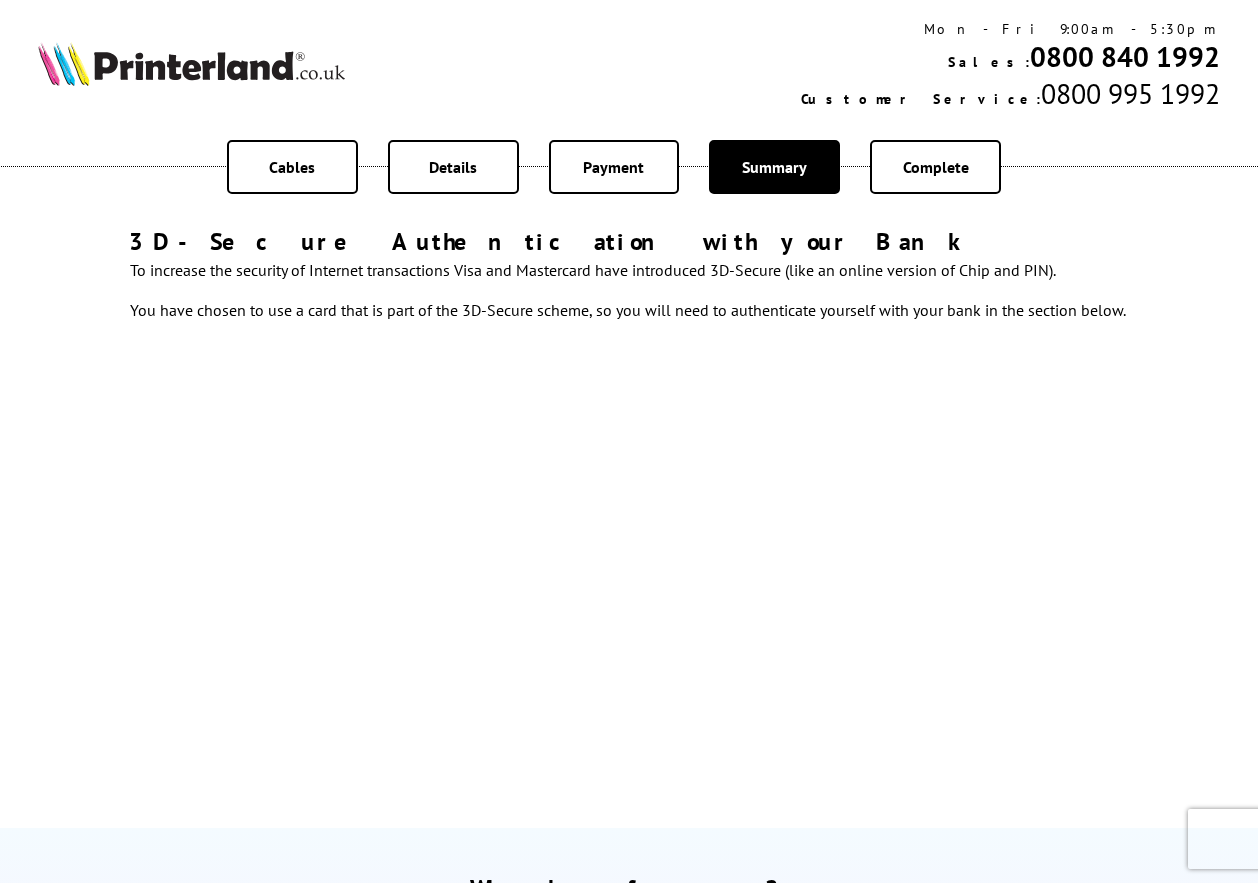 scroll, scrollTop: 0, scrollLeft: 0, axis: both 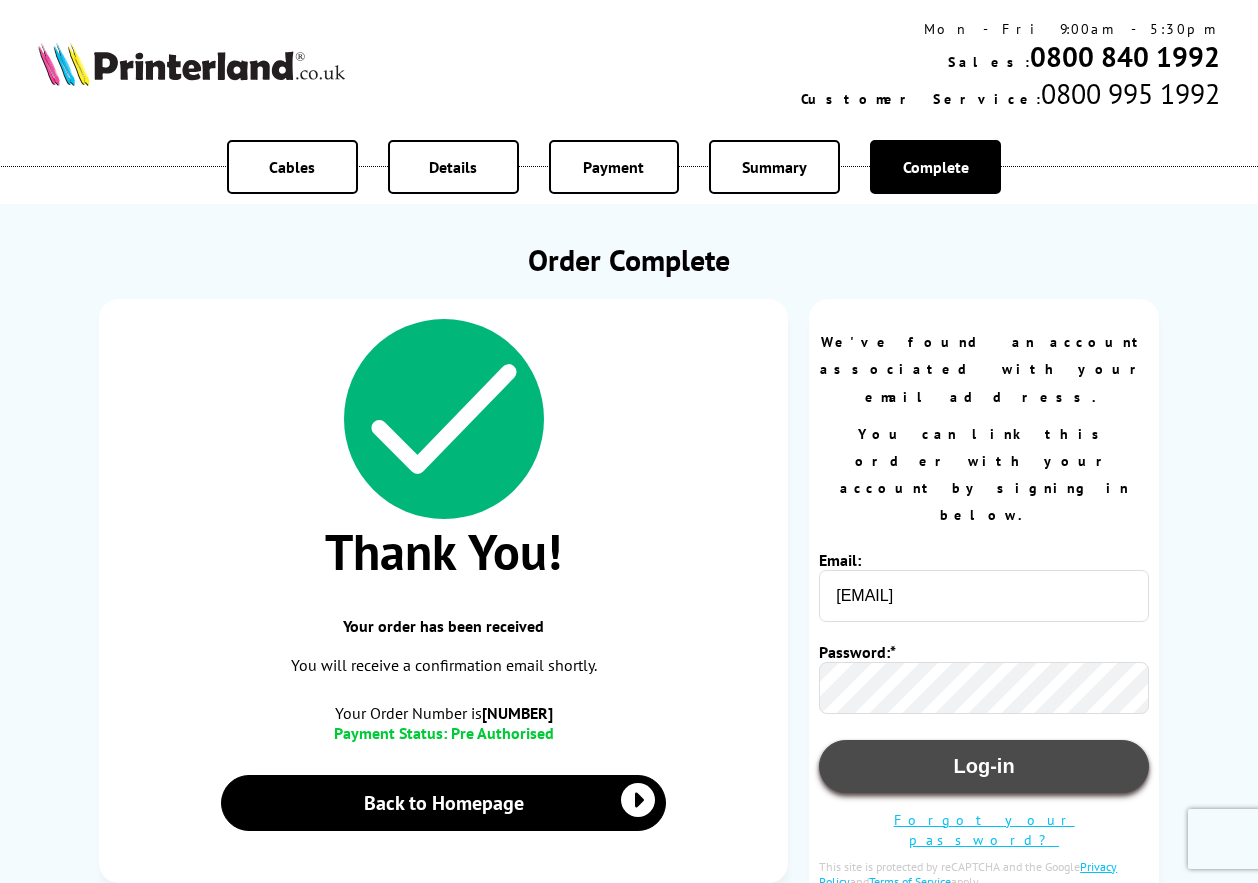 click on "Log-in" at bounding box center (984, 766) 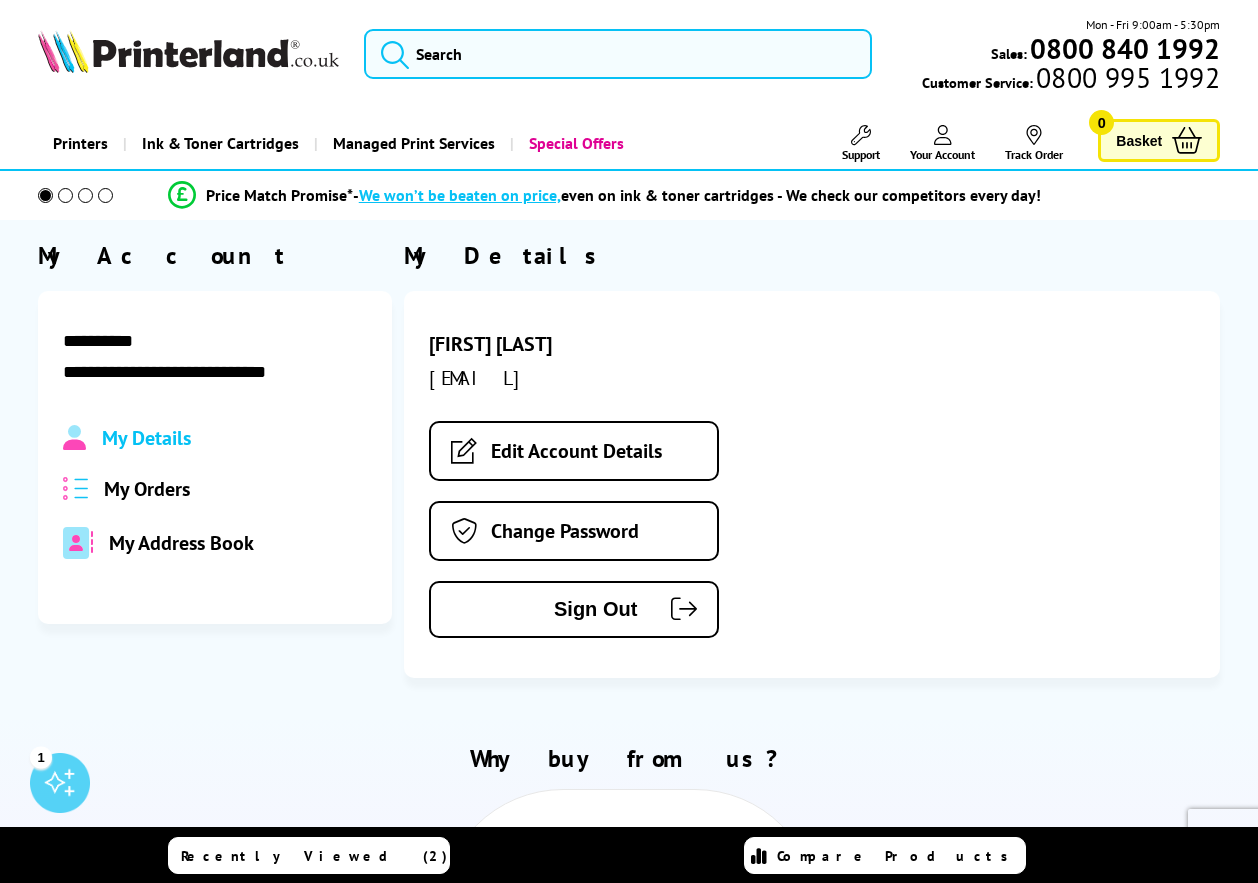 scroll, scrollTop: 0, scrollLeft: 0, axis: both 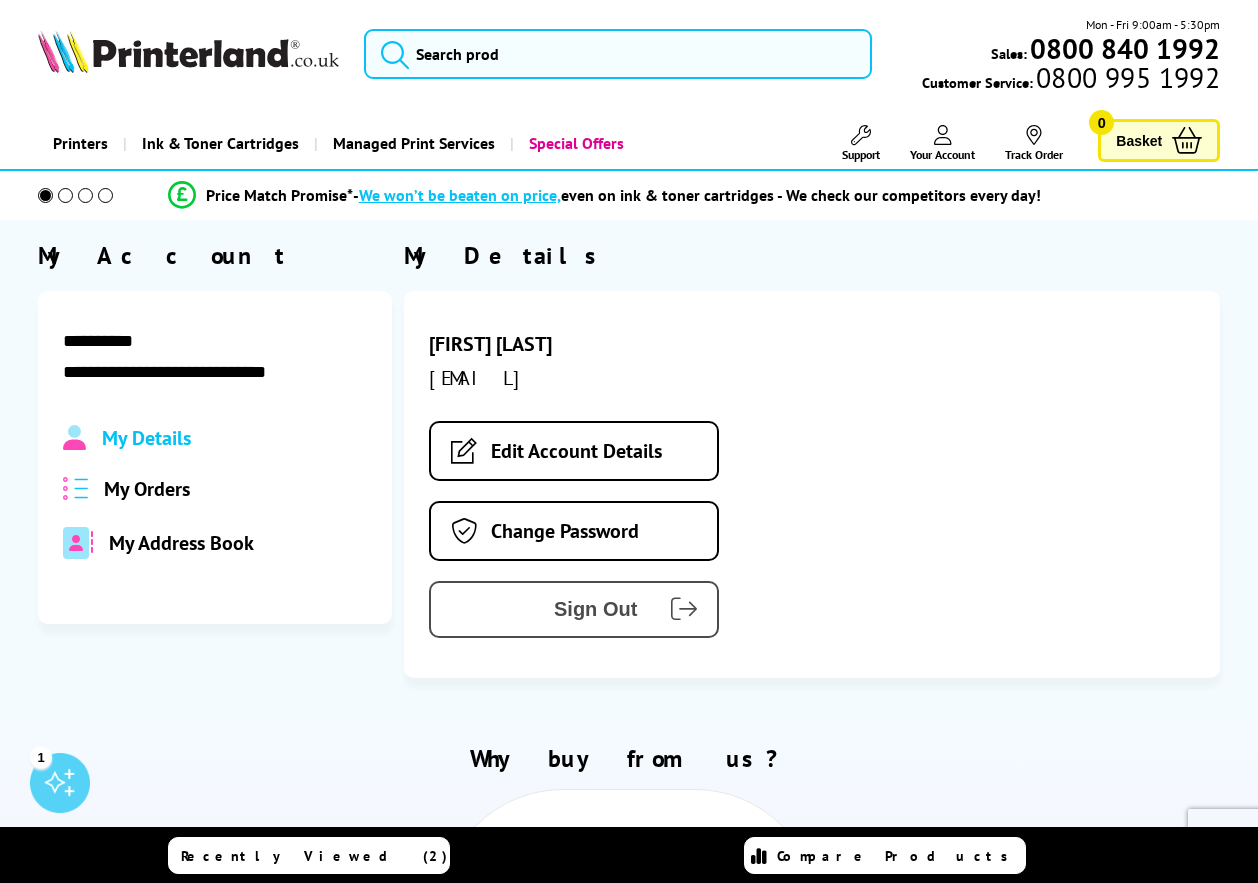 click on "Sign Out" at bounding box center (549, 609) 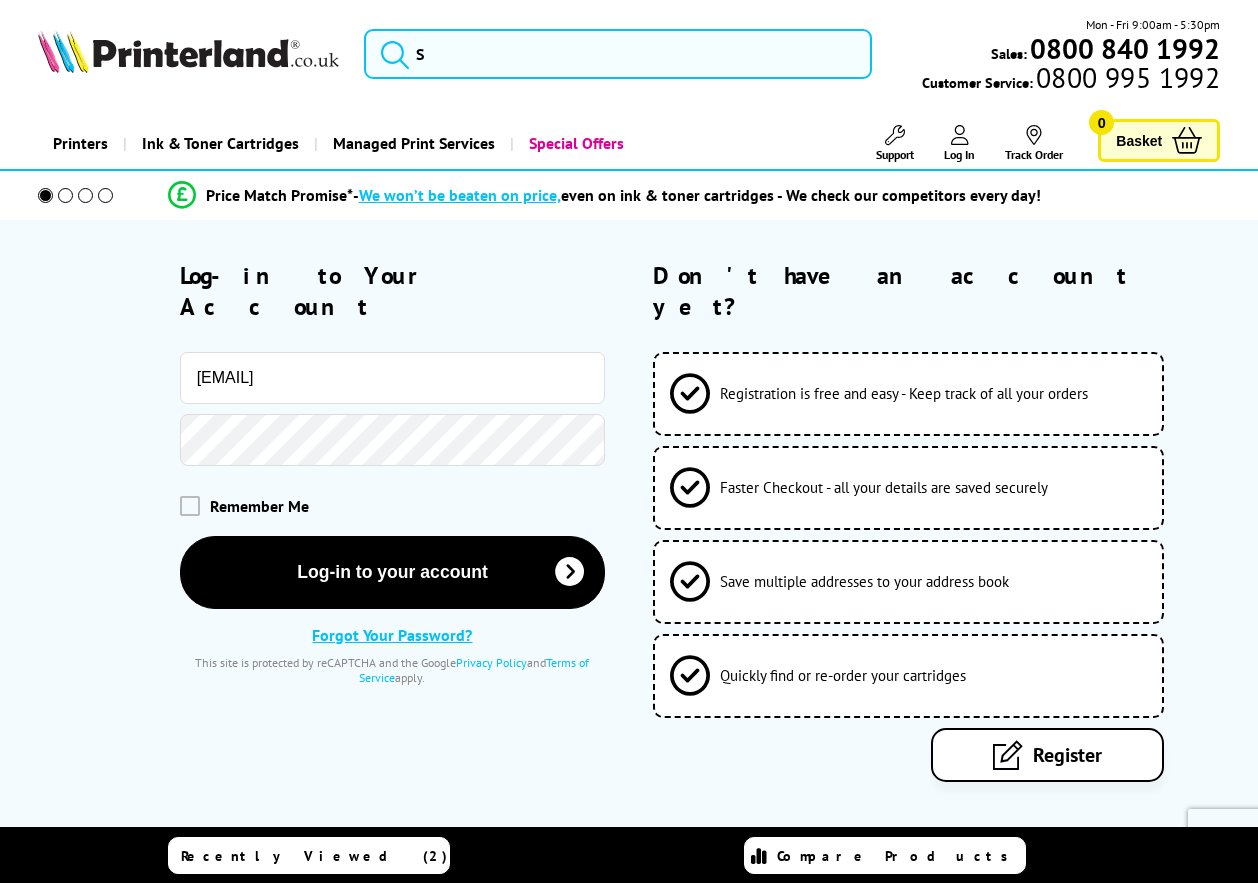 scroll, scrollTop: 0, scrollLeft: 0, axis: both 